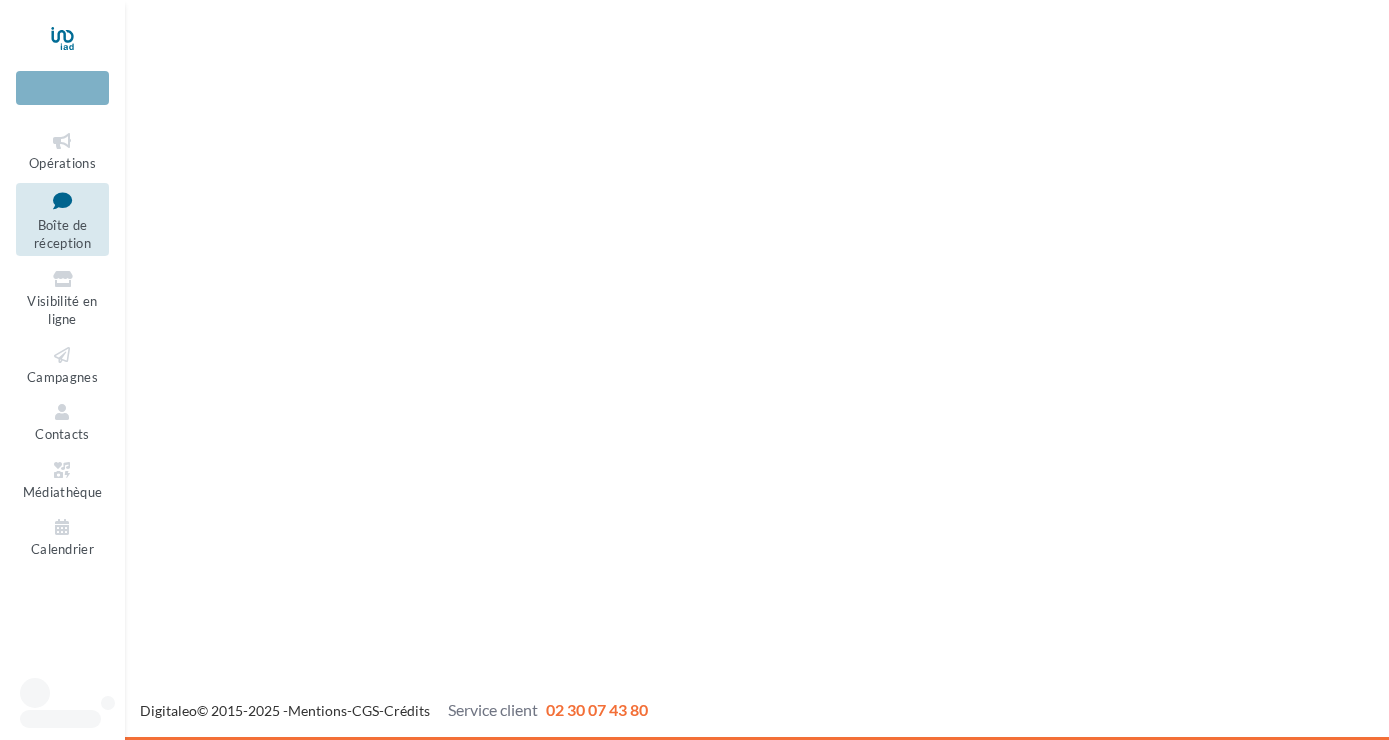 scroll, scrollTop: 0, scrollLeft: 0, axis: both 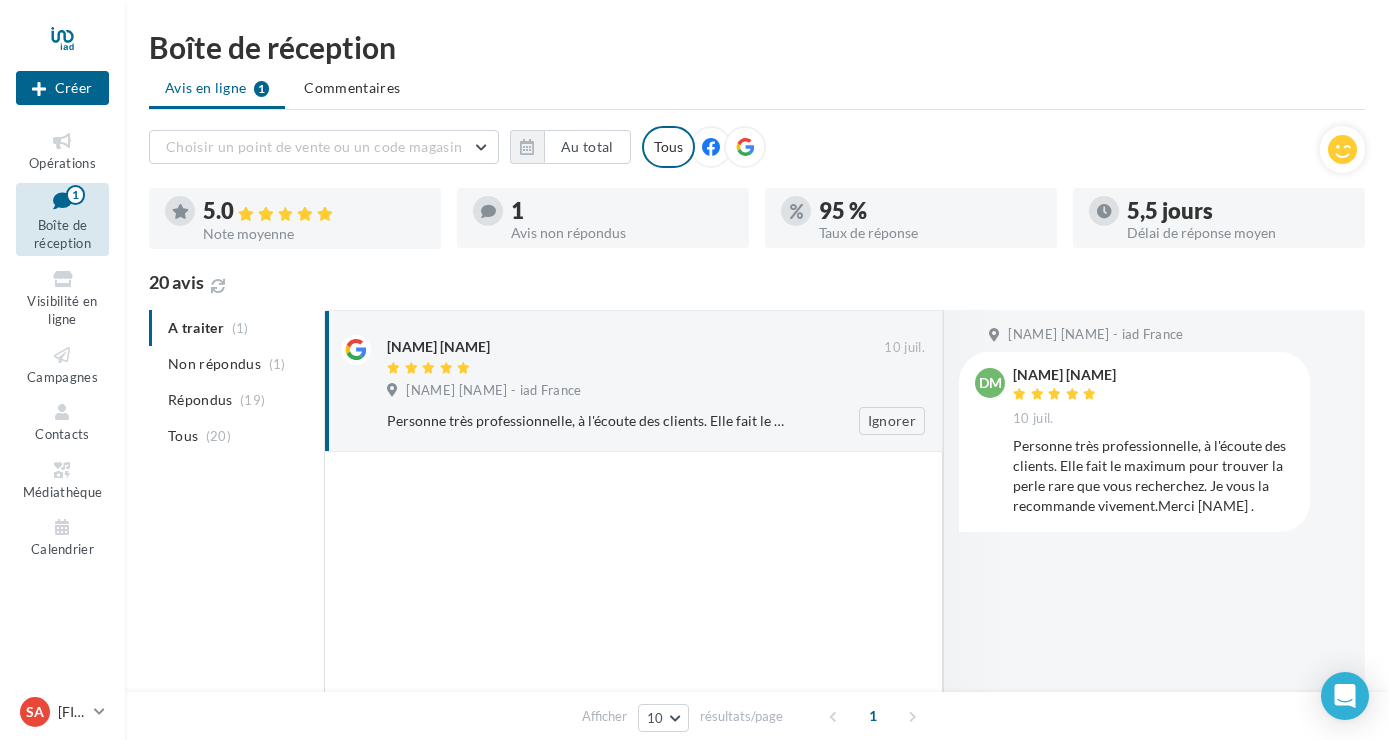 click on "[NAME] [NAME]" at bounding box center (438, 347) 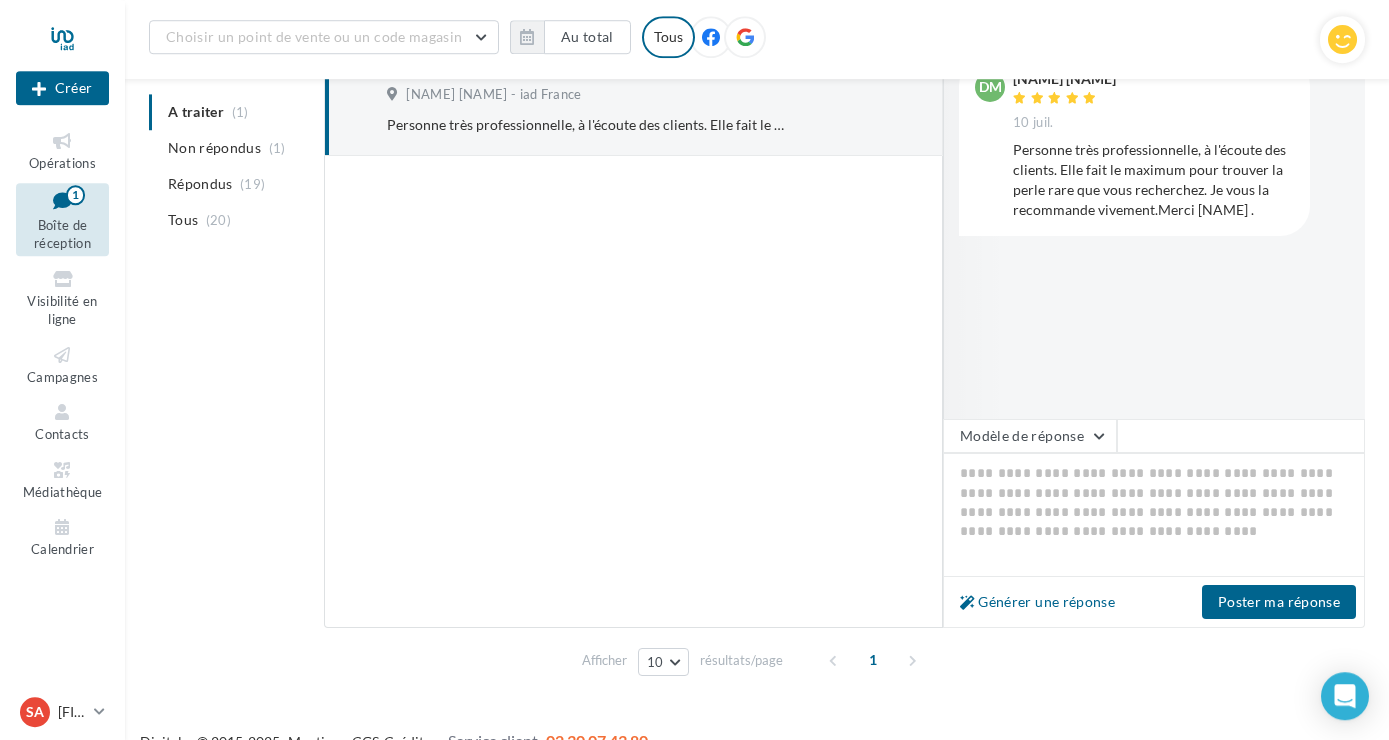 scroll, scrollTop: 317, scrollLeft: 0, axis: vertical 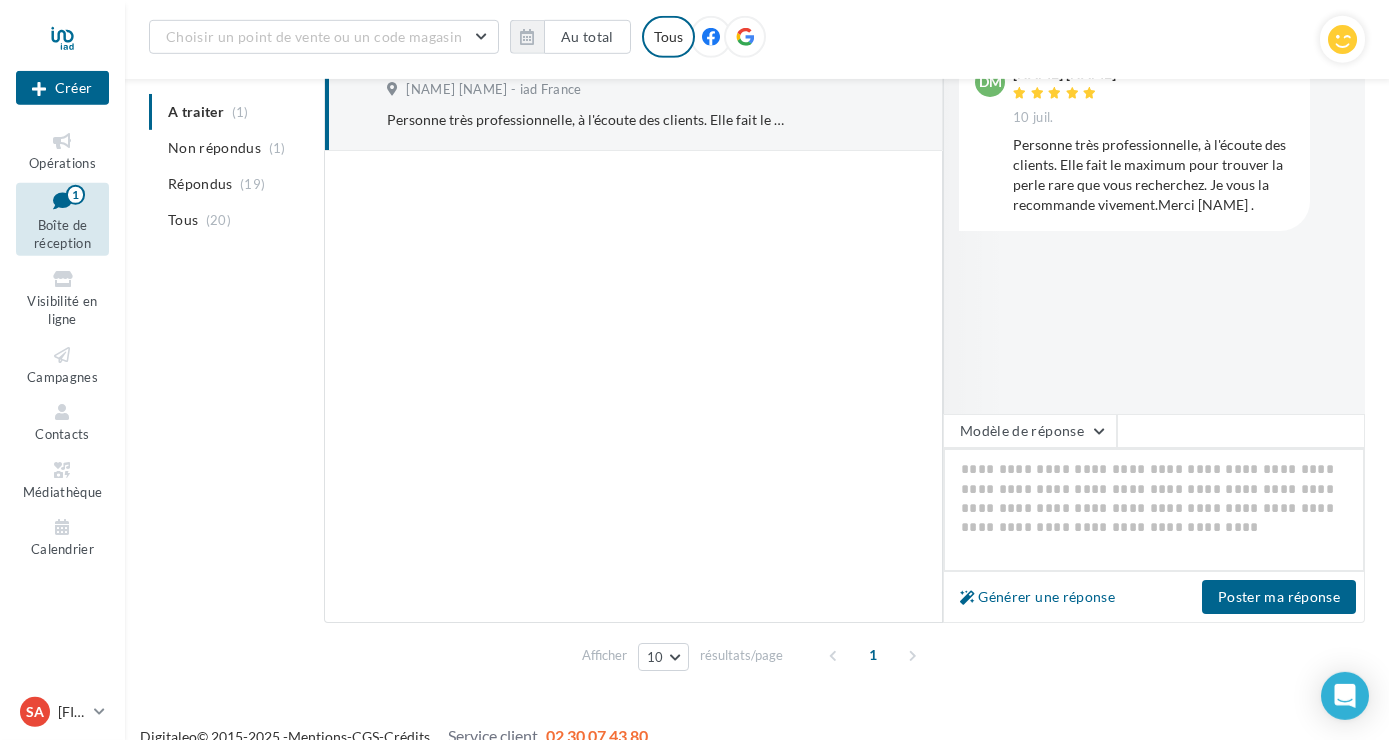 click at bounding box center [1154, 510] 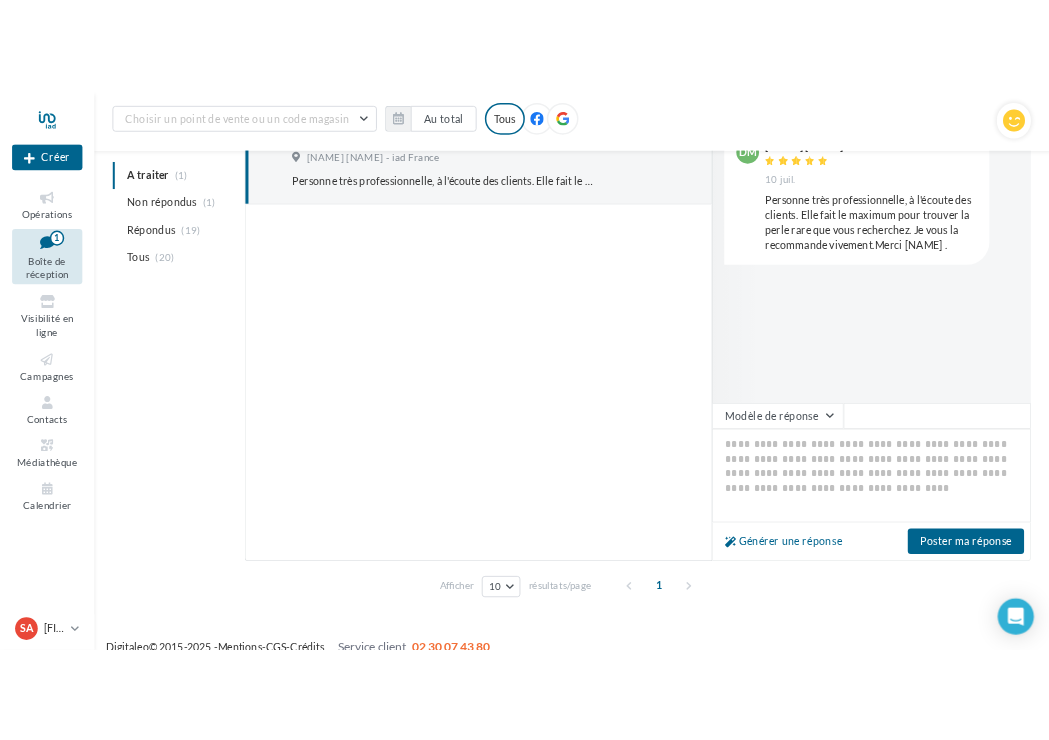 scroll, scrollTop: 339, scrollLeft: 0, axis: vertical 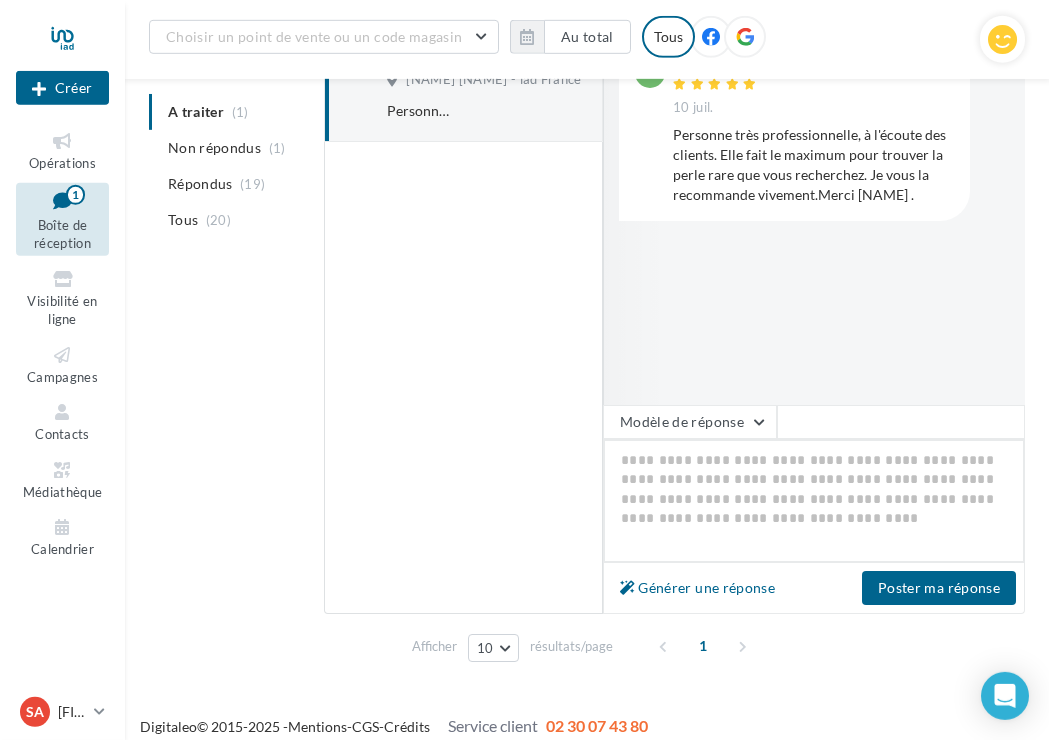 click at bounding box center [814, 501] 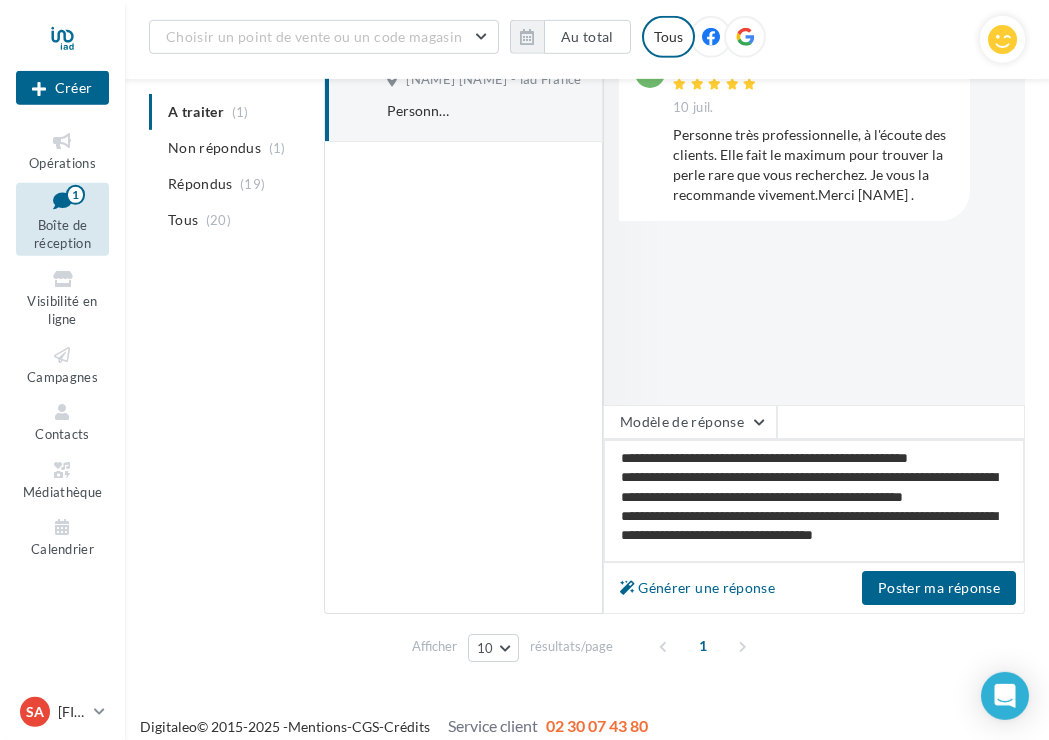 scroll, scrollTop: 61, scrollLeft: 0, axis: vertical 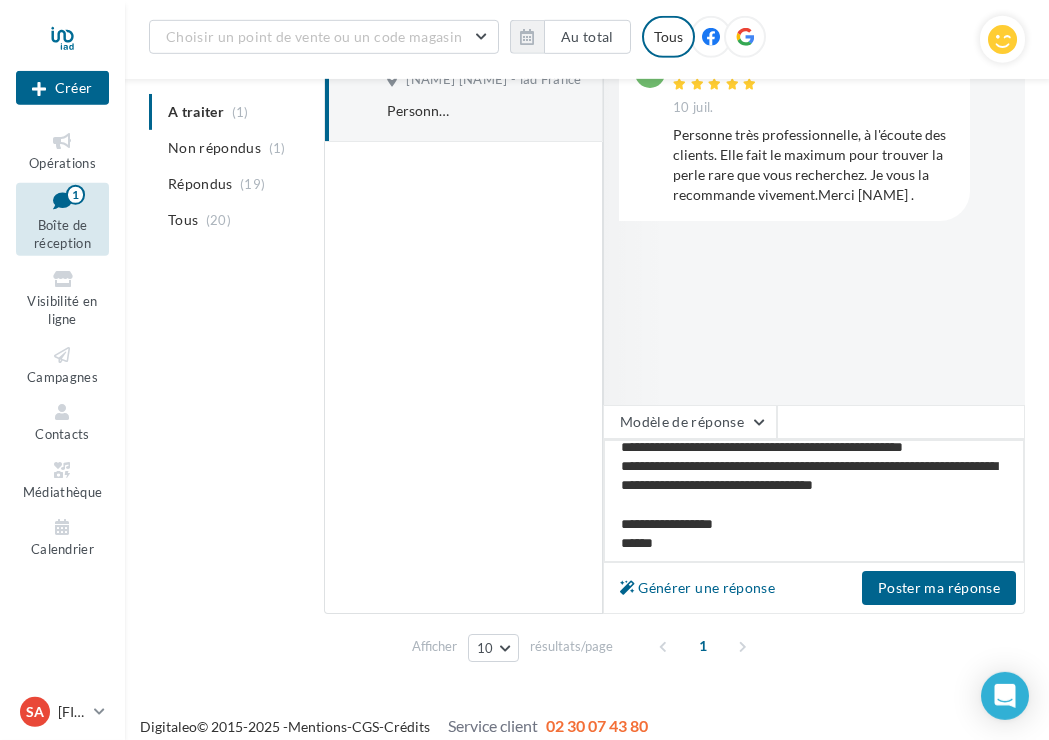 click on "**********" at bounding box center (814, 501) 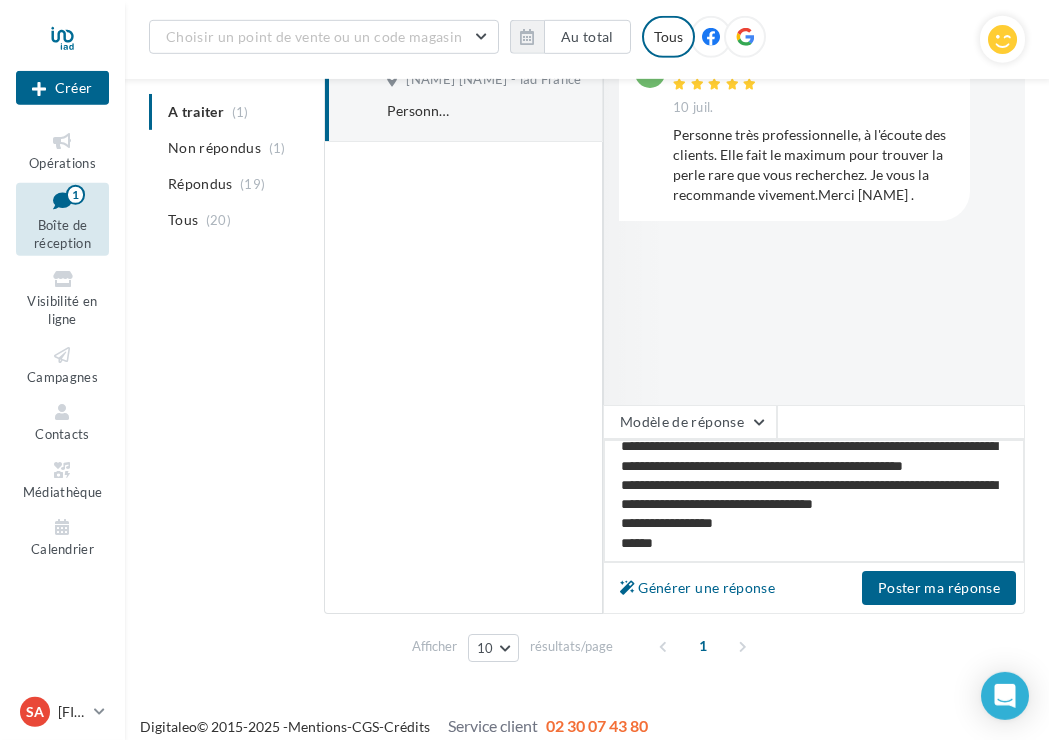 scroll, scrollTop: 50, scrollLeft: 0, axis: vertical 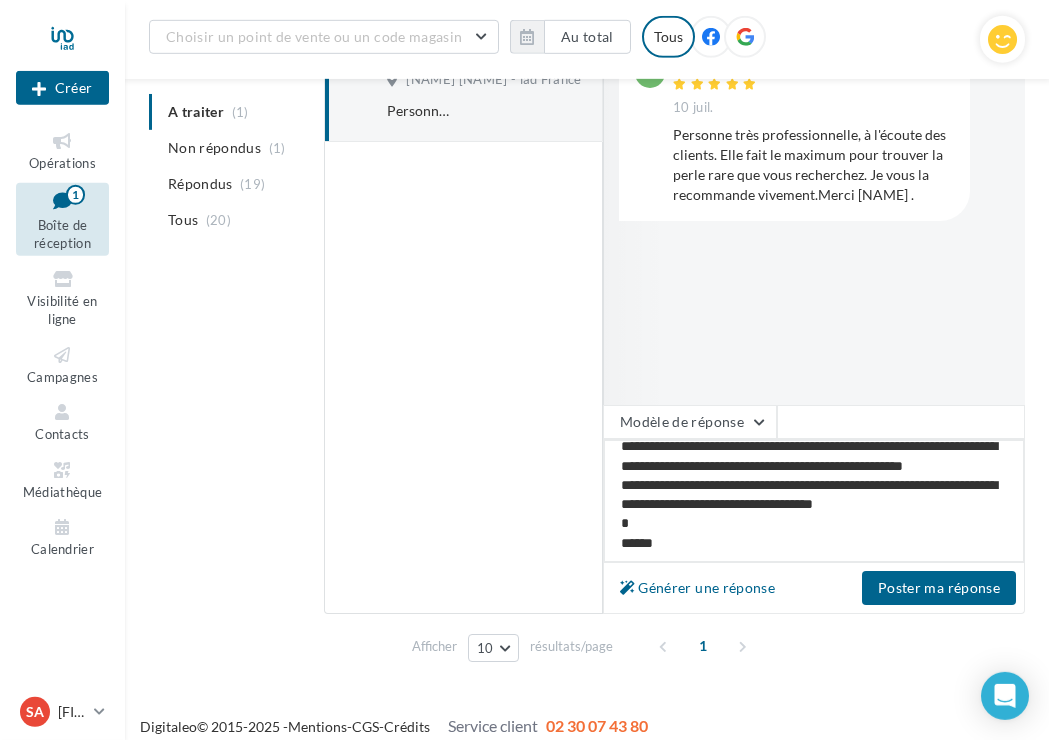 type on "**********" 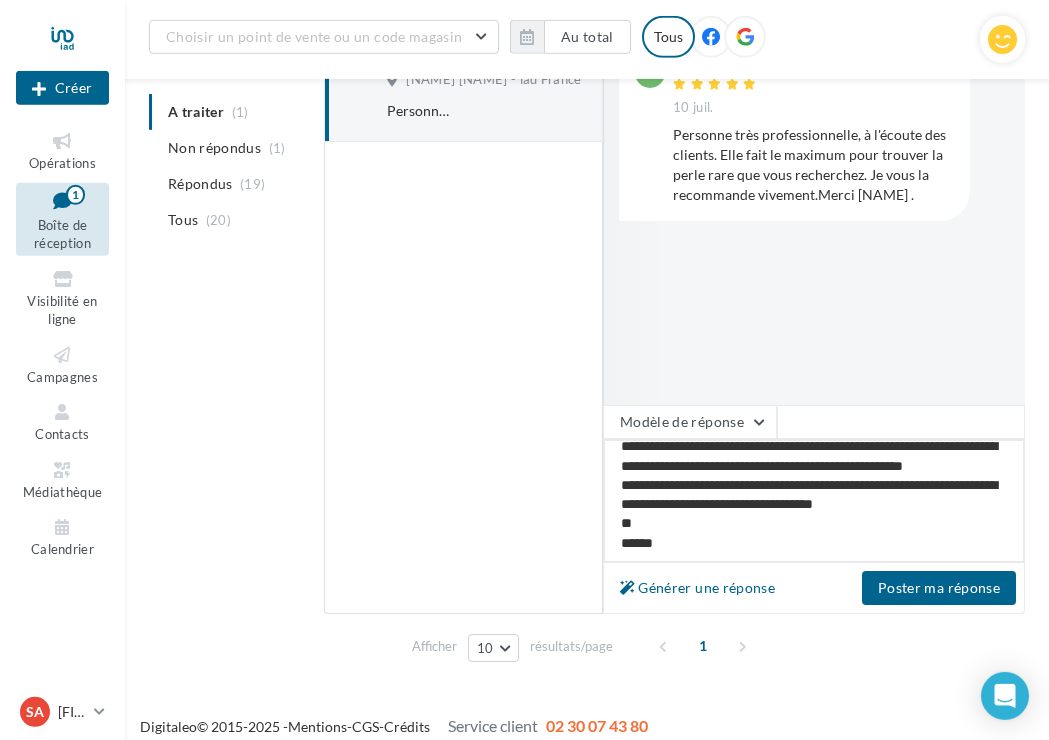 type on "**********" 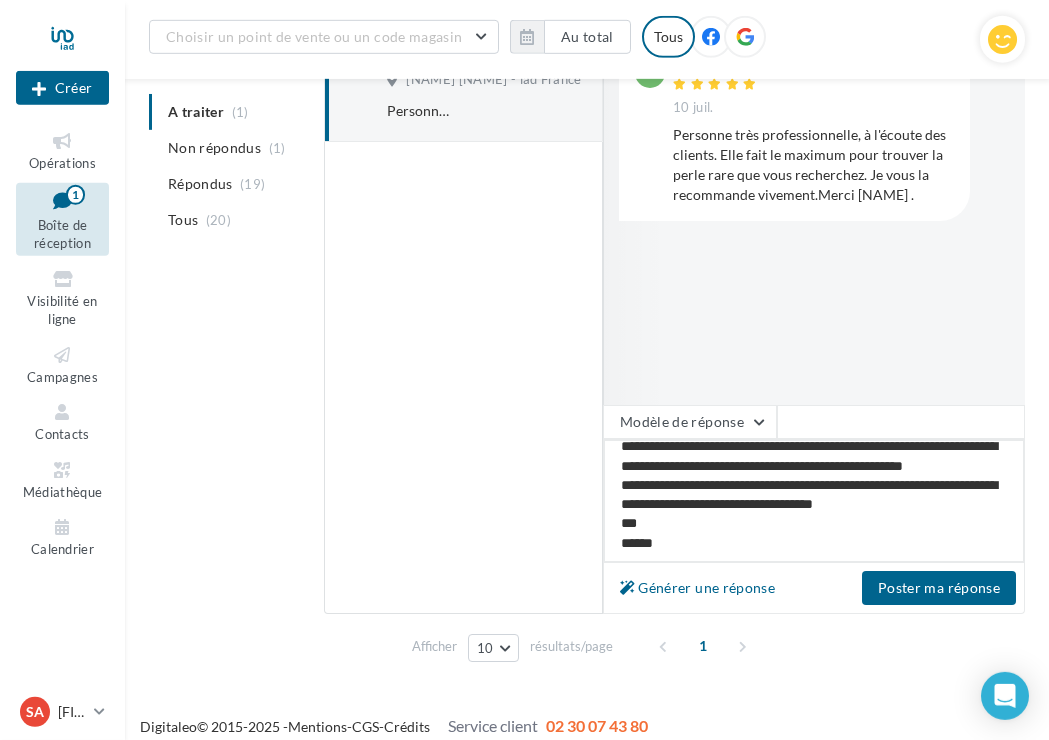 type on "**********" 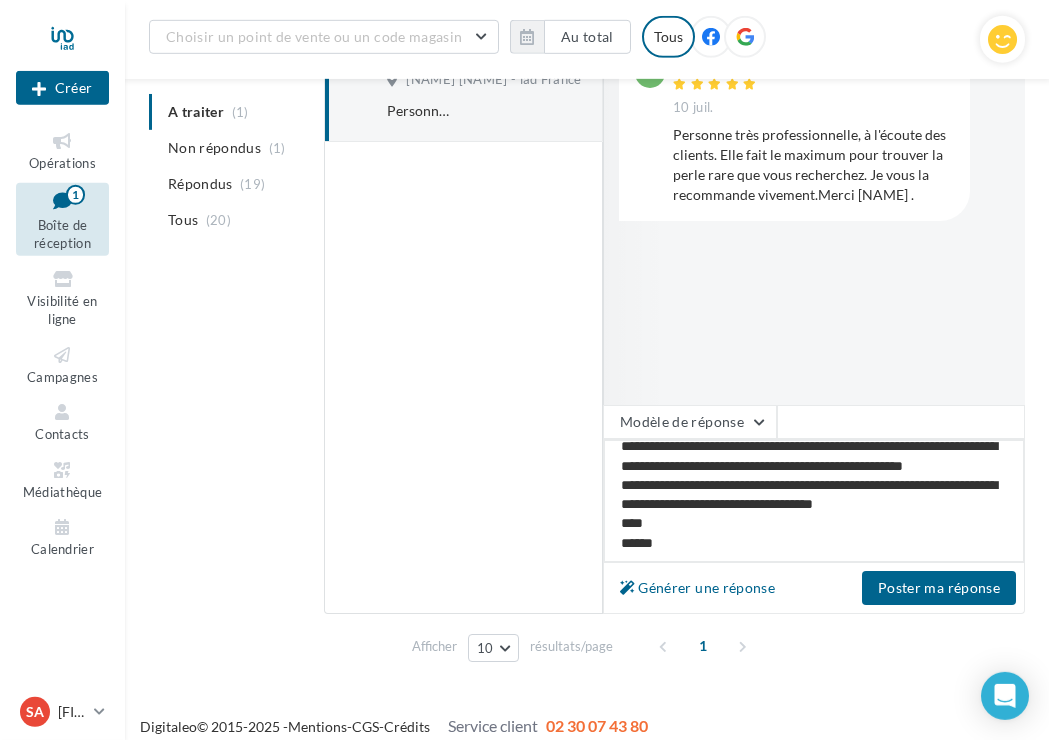 type on "**********" 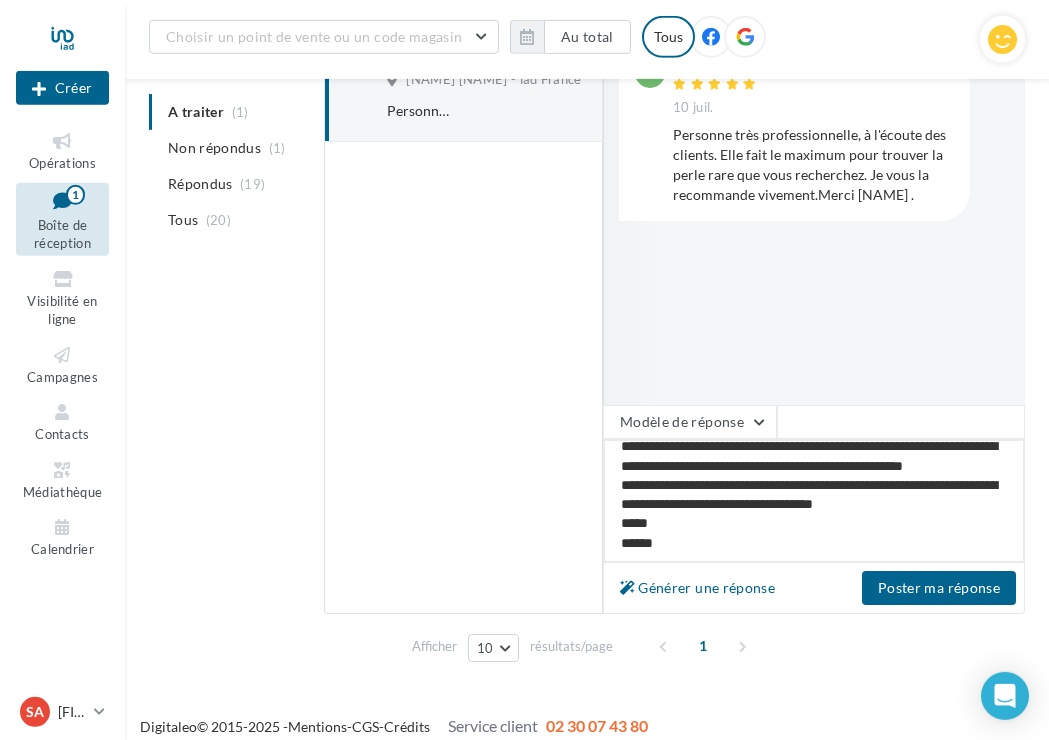 type on "**********" 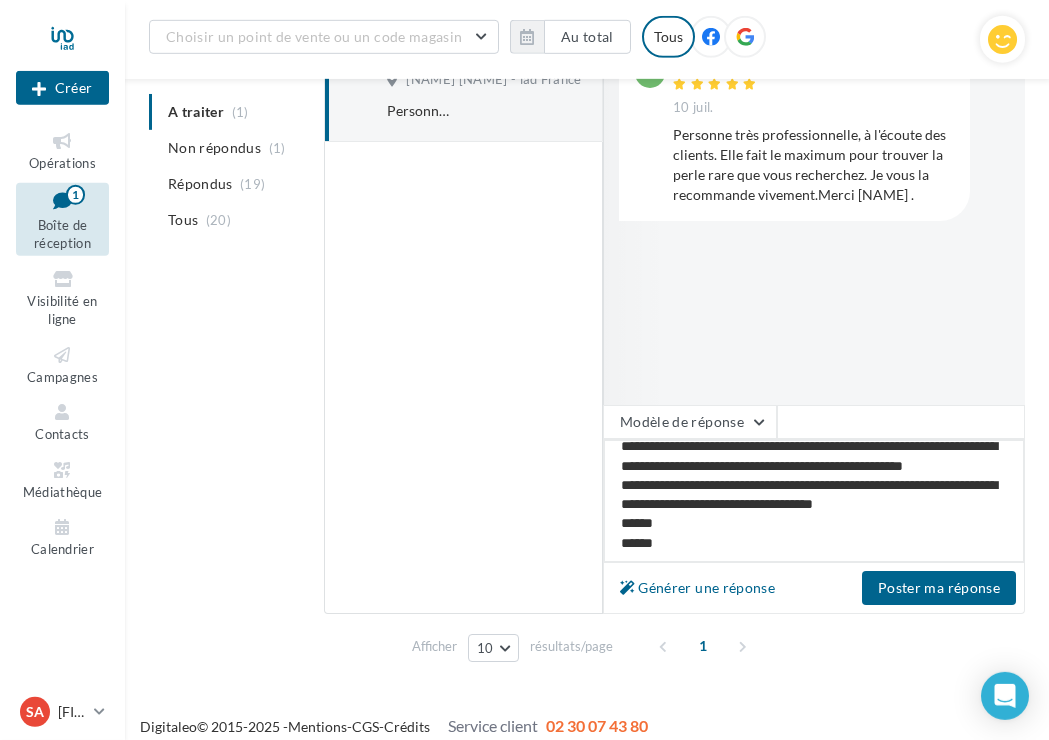 type on "**********" 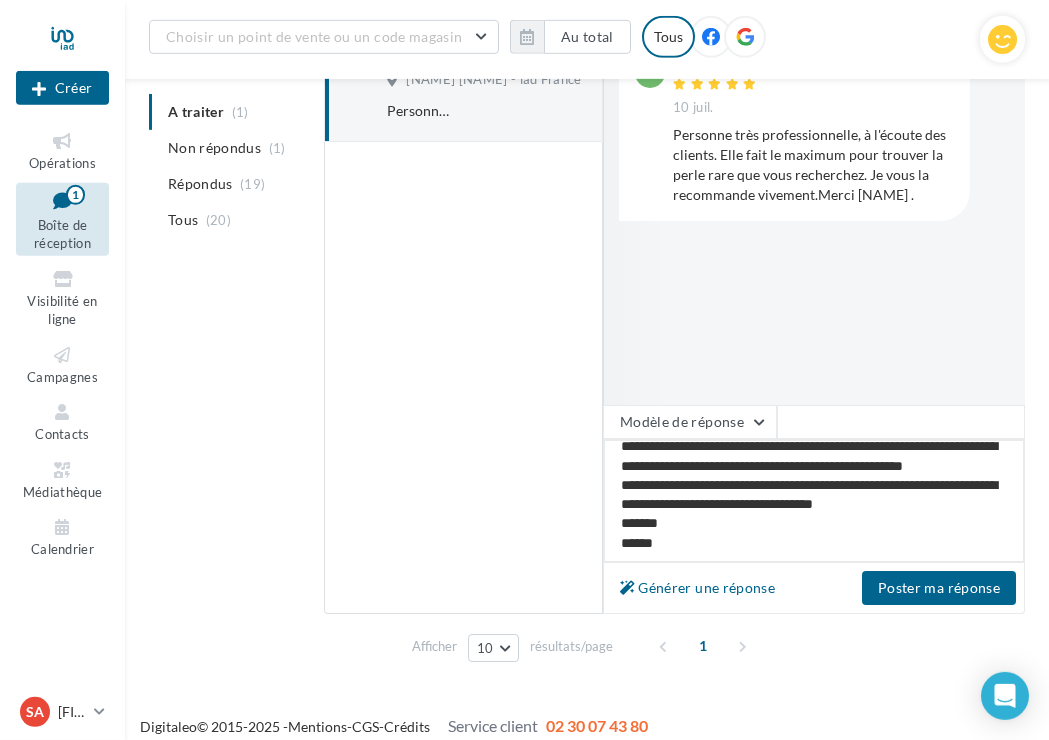 type on "**********" 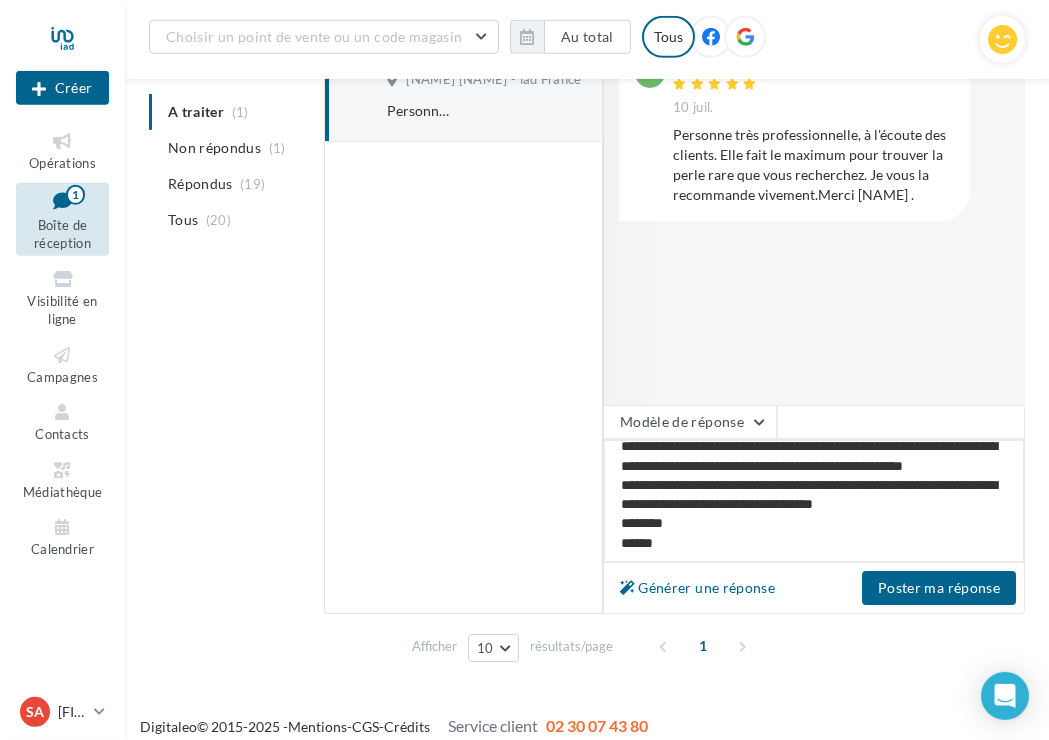 type on "**********" 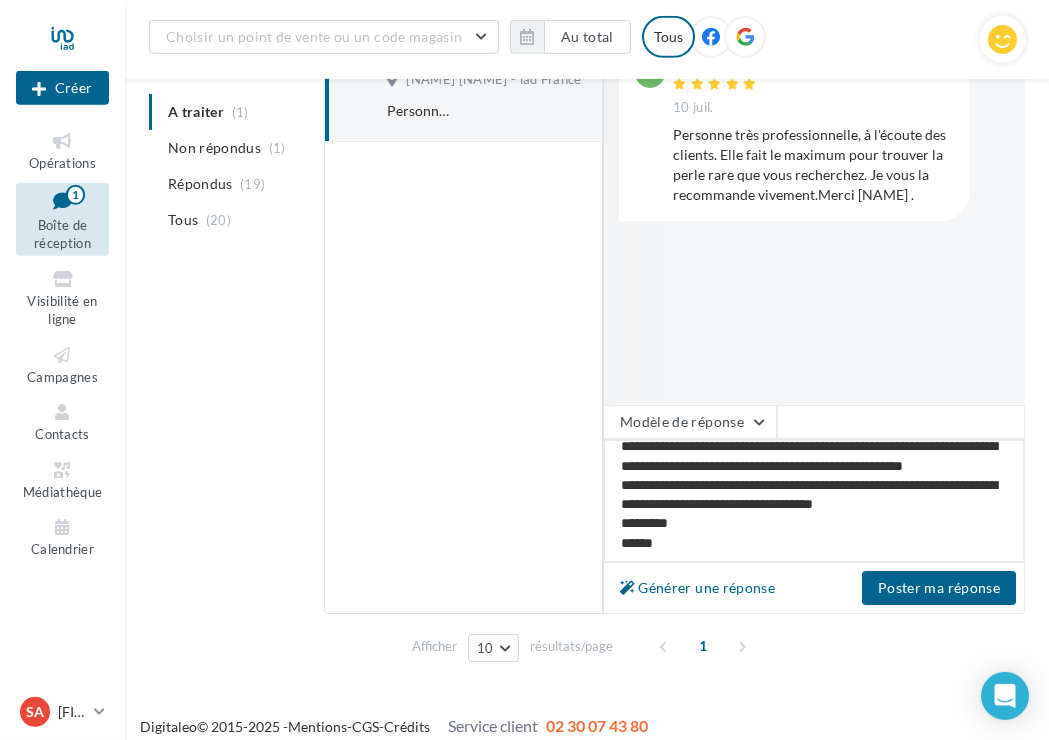 type on "**********" 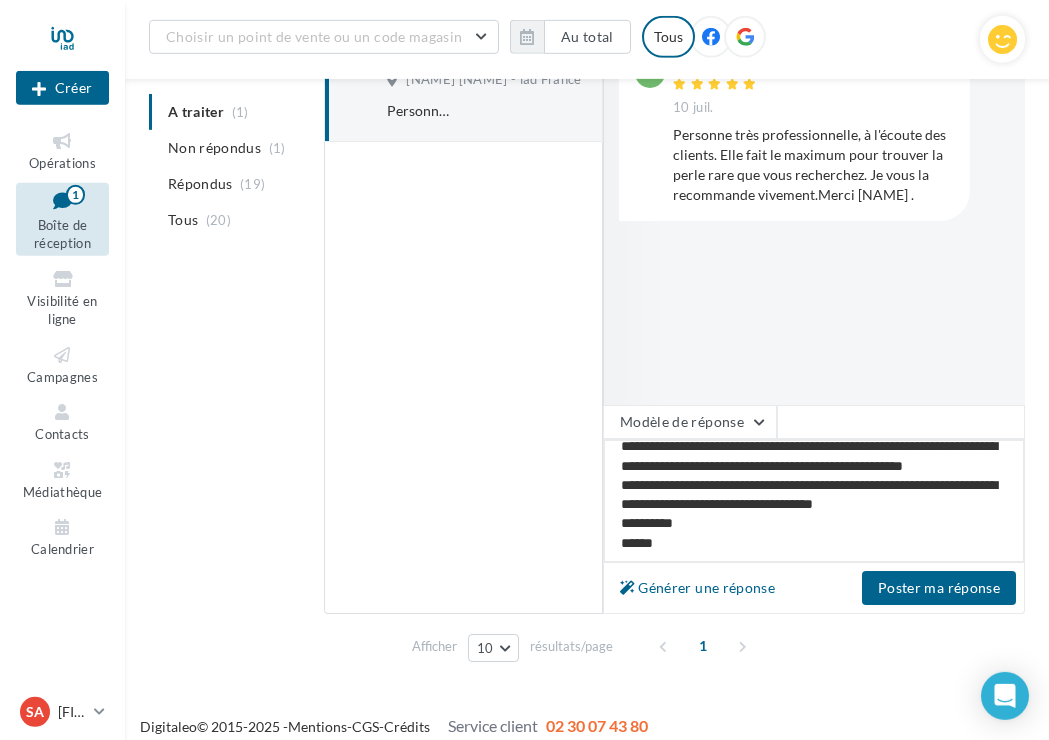 type on "**********" 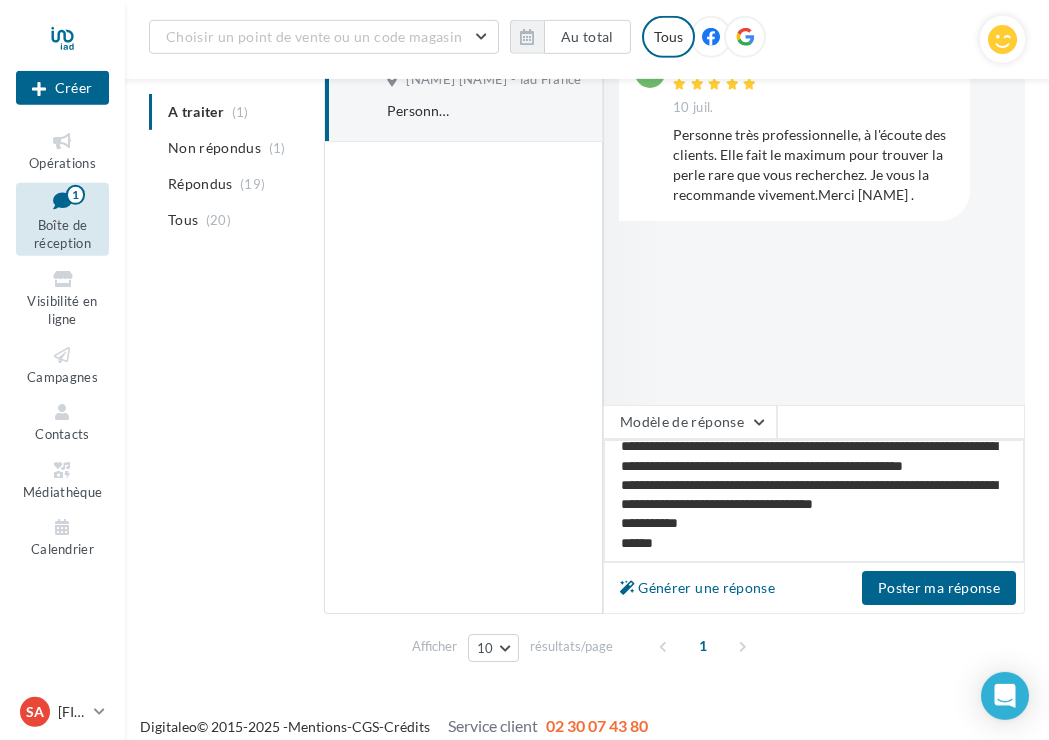 type on "**********" 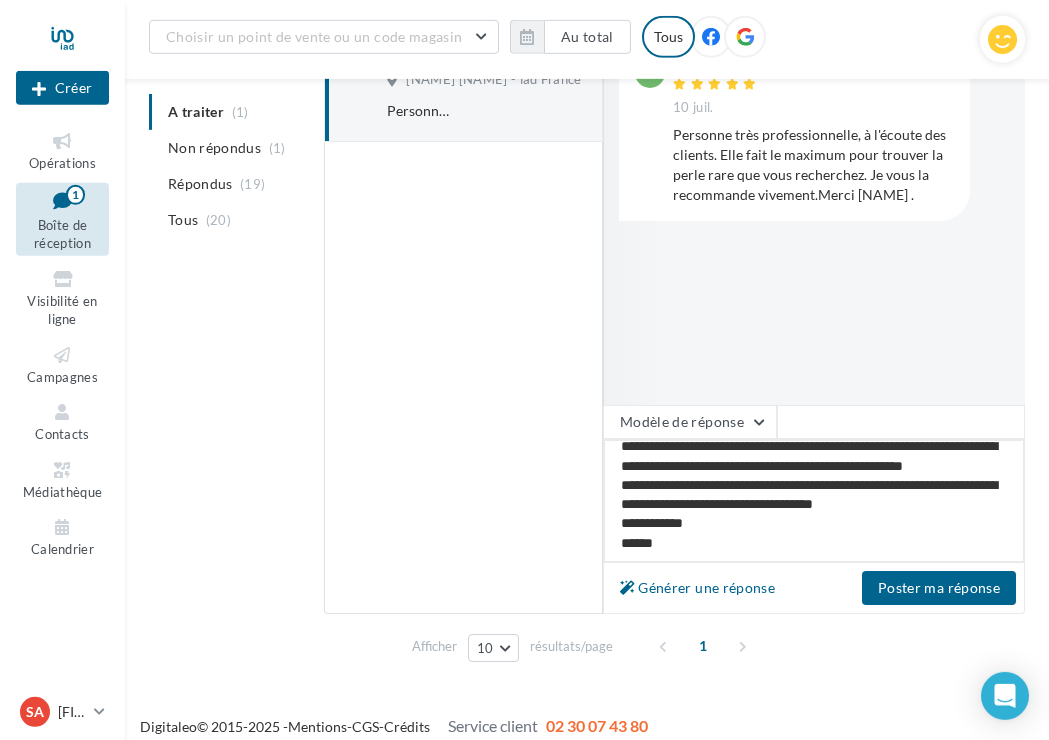 type on "**********" 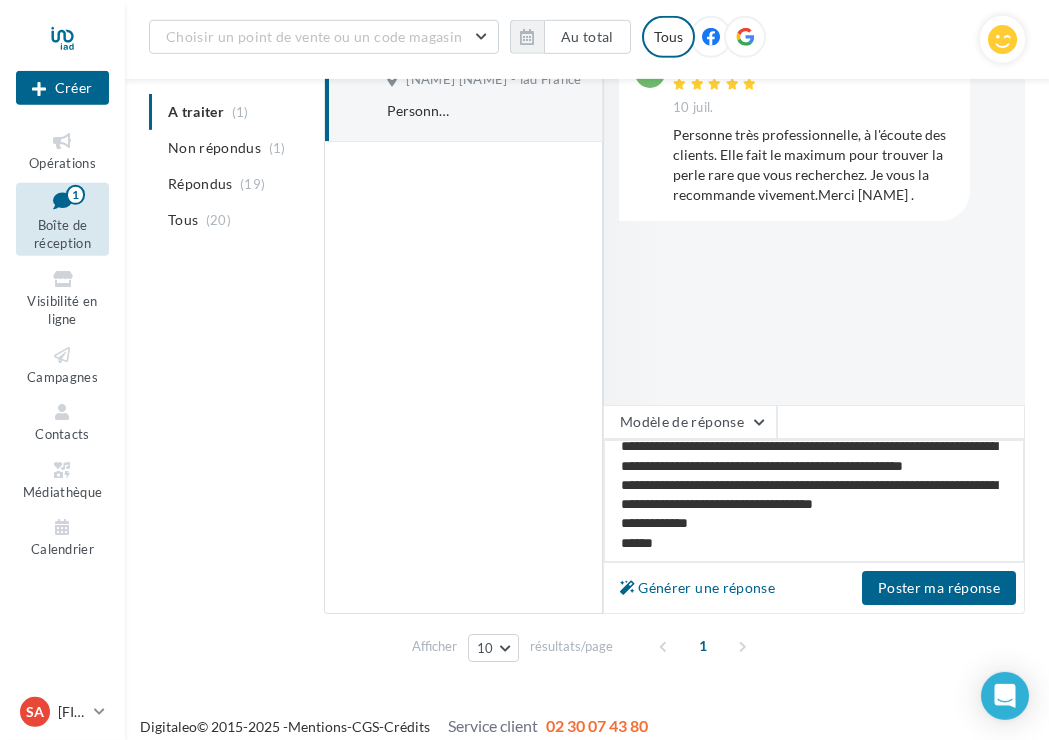 type on "**********" 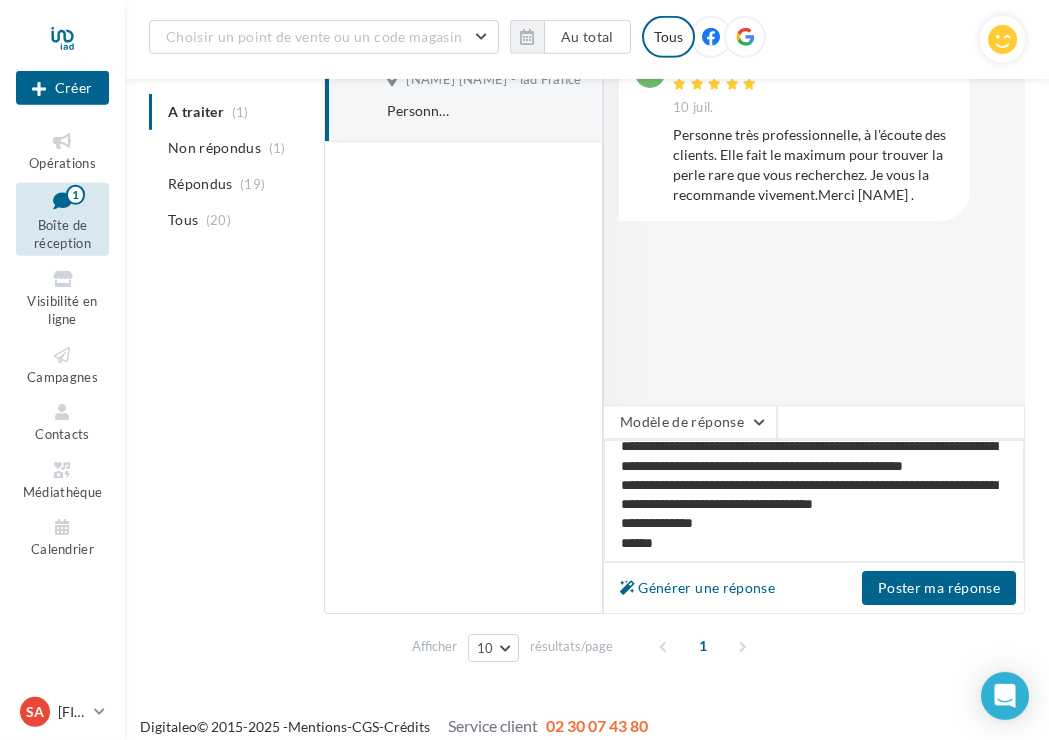 type on "**********" 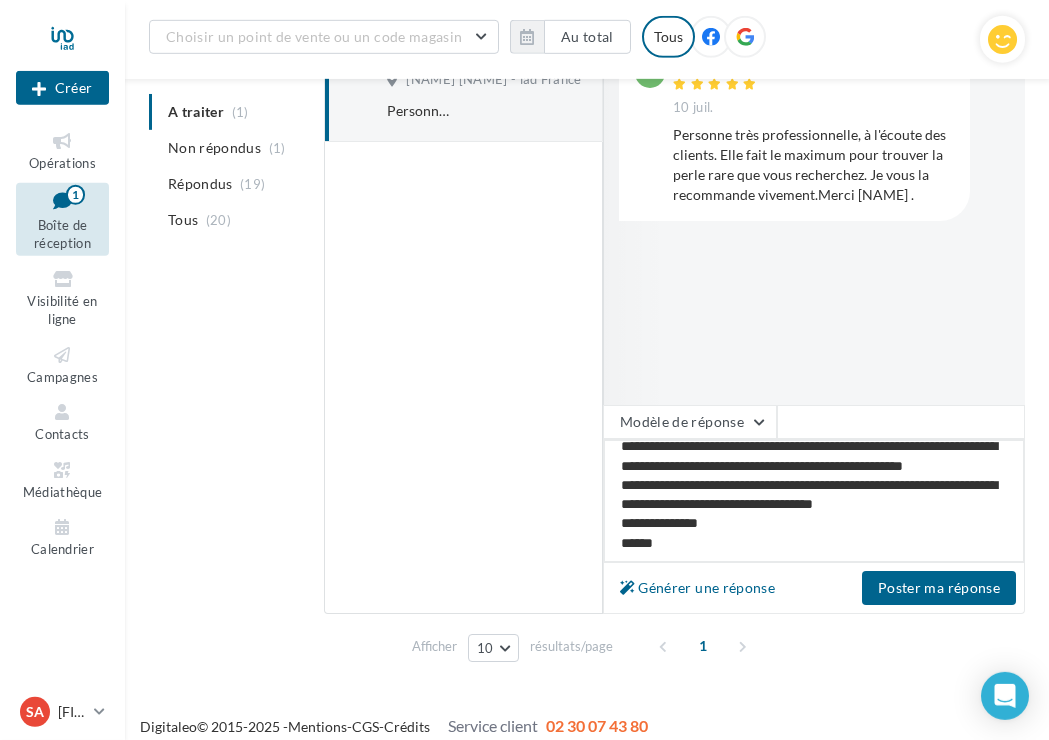 type on "**********" 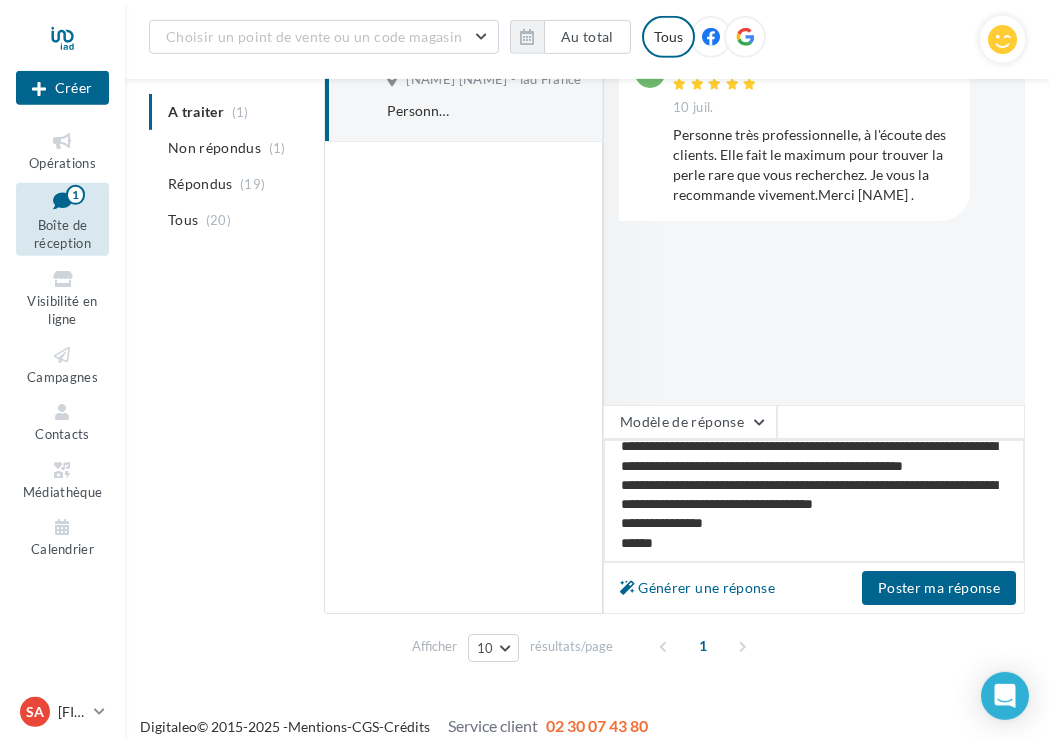 type on "**********" 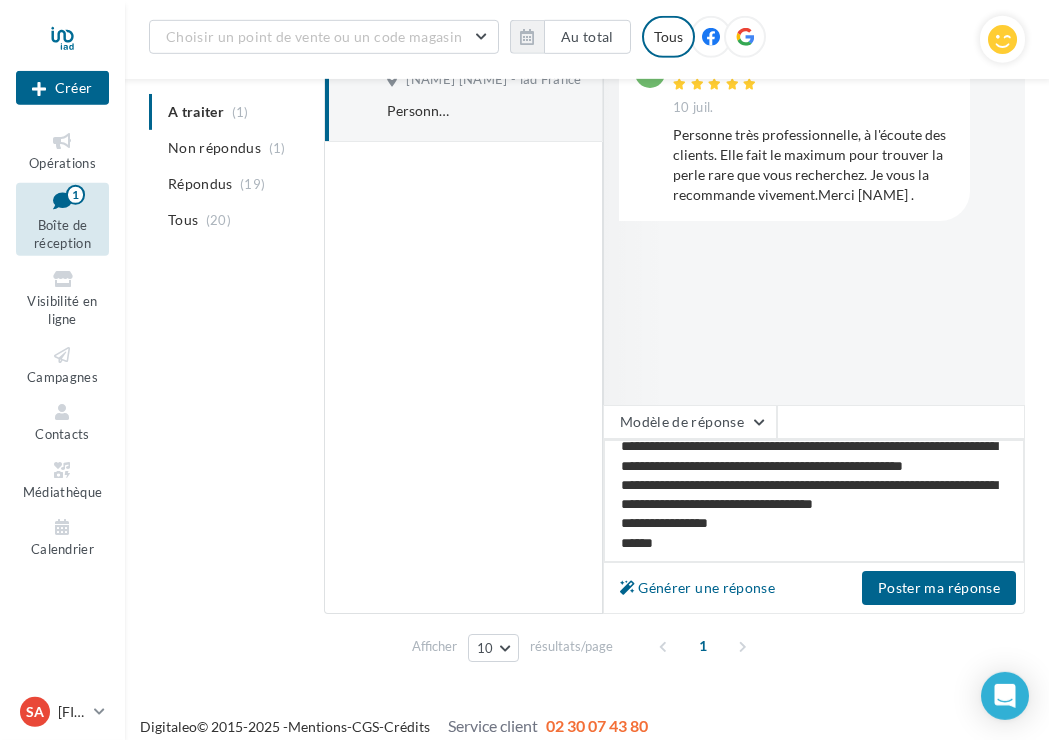type on "**********" 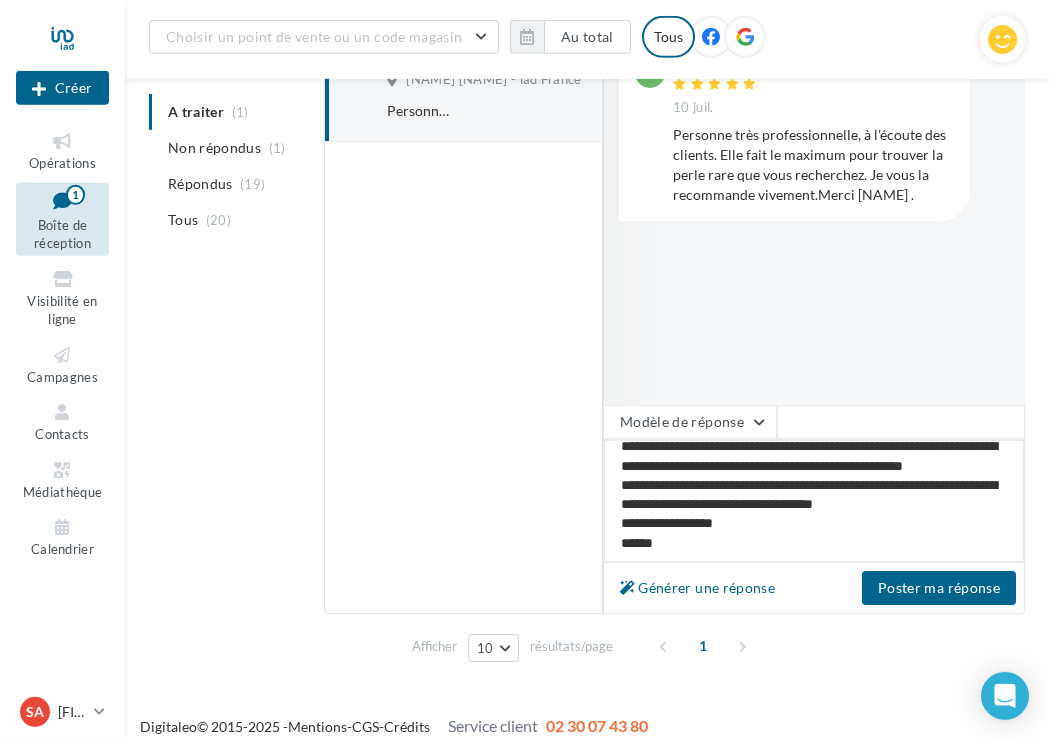 type on "**********" 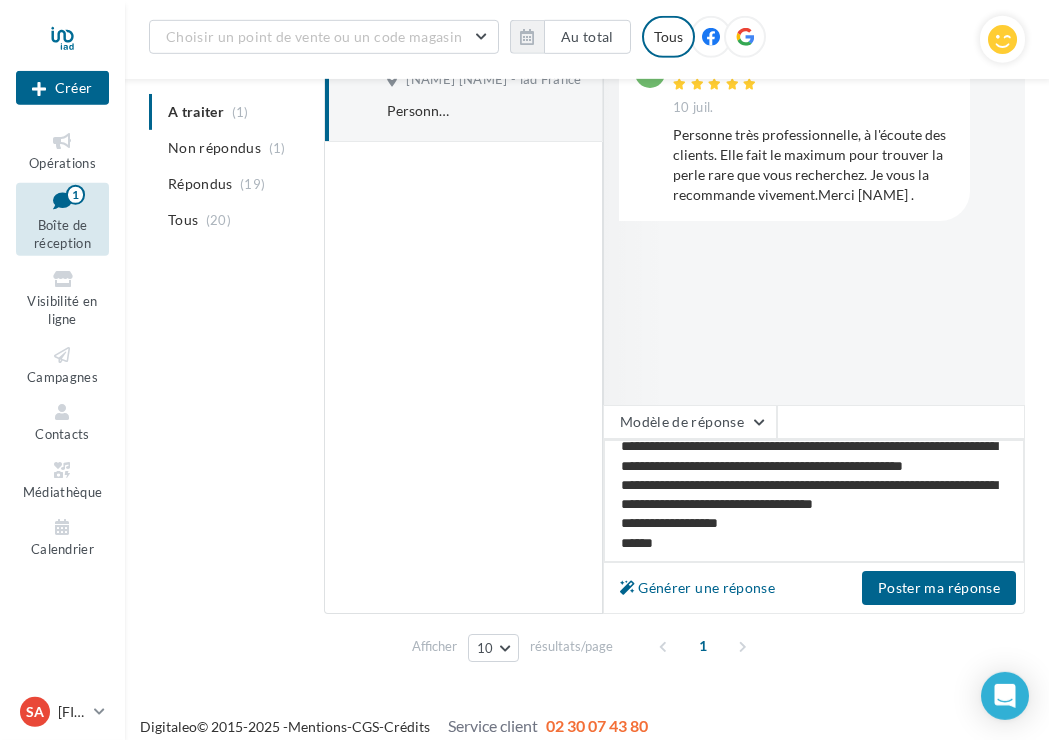 type on "**********" 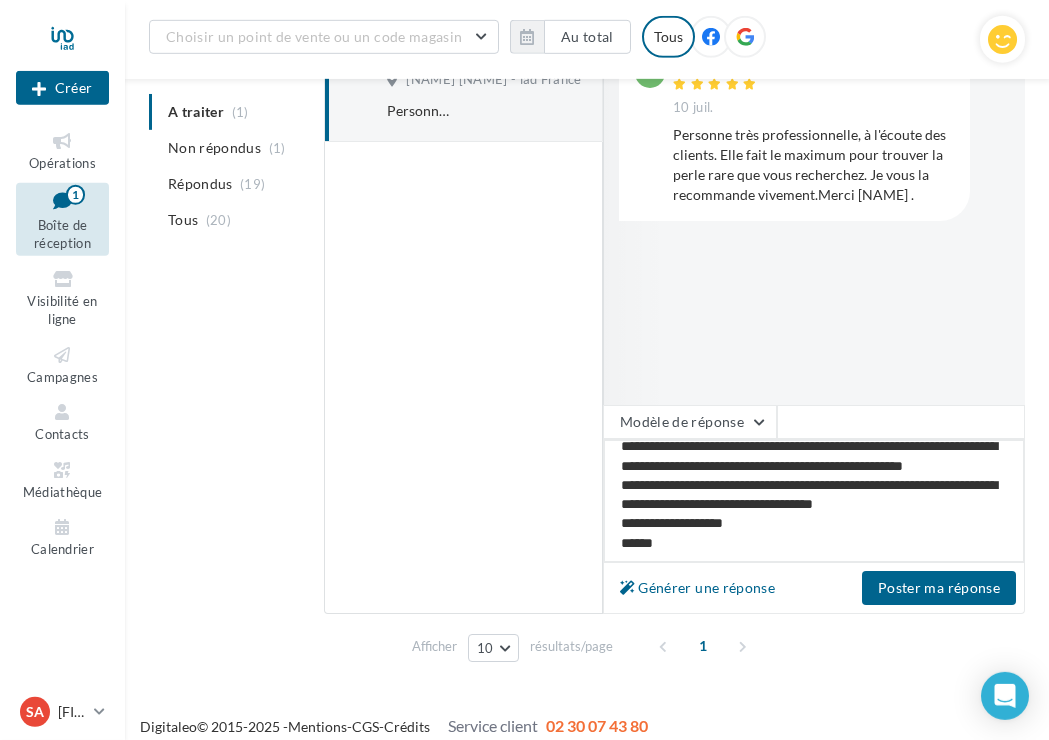type on "**********" 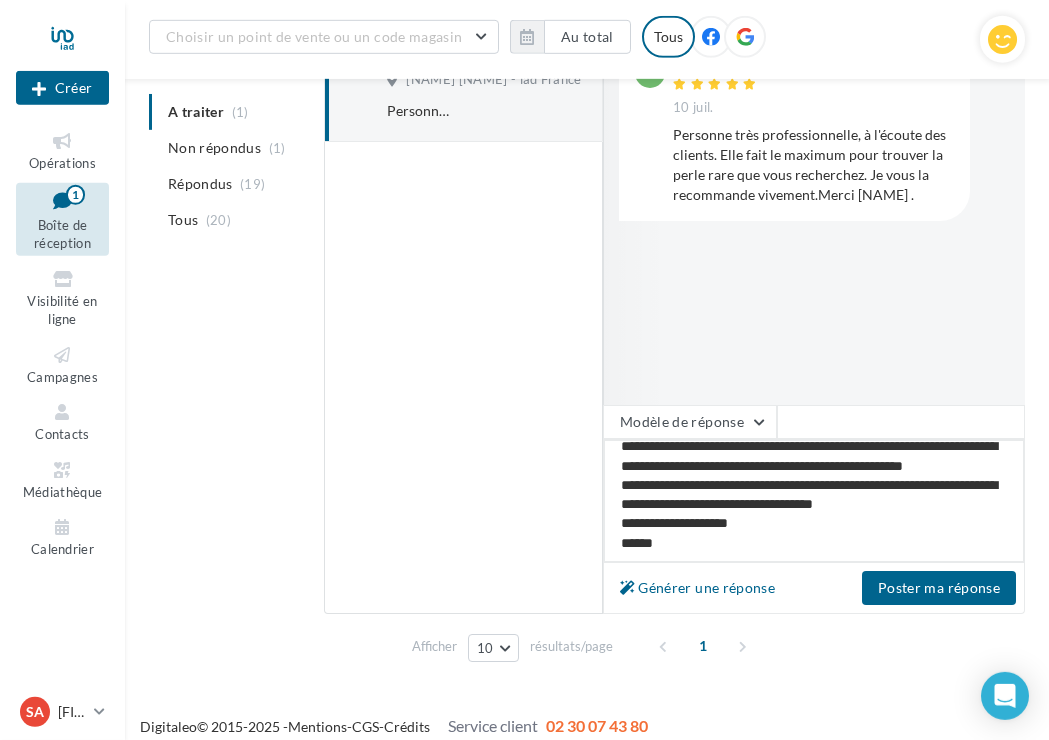 type on "**********" 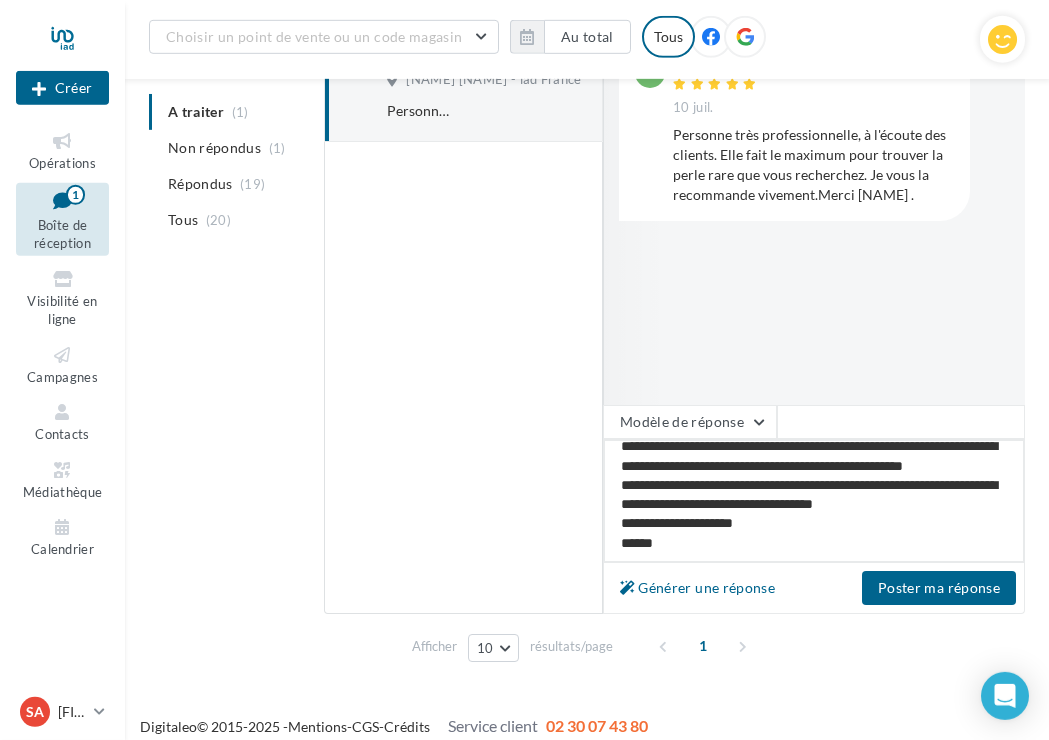 type on "**********" 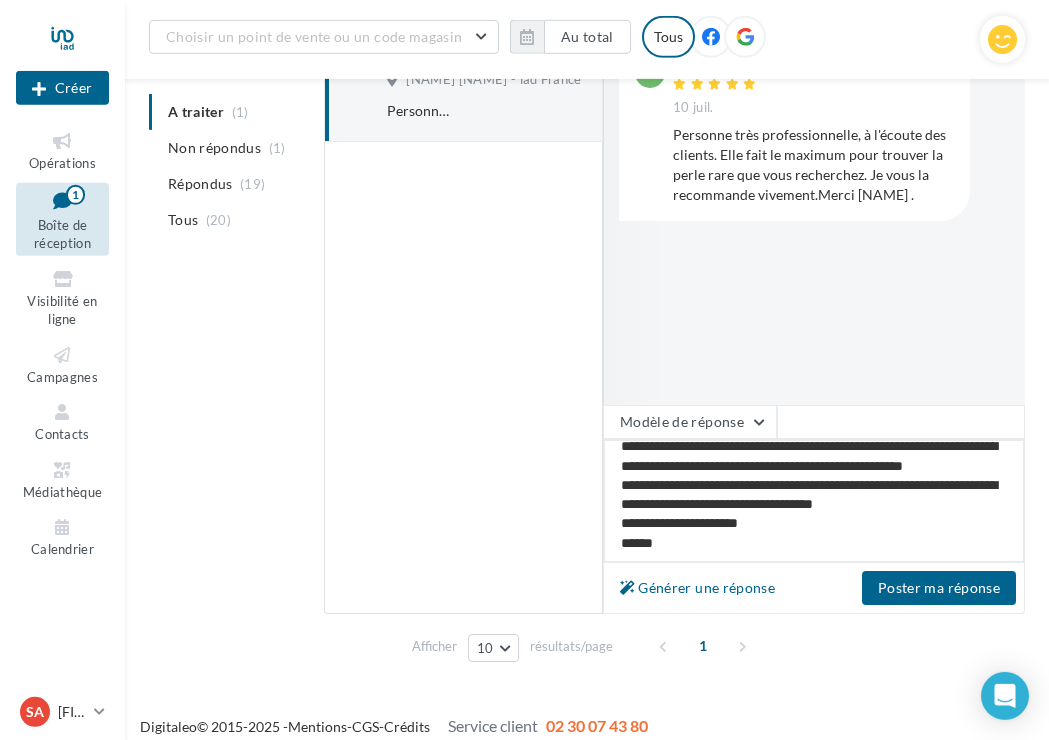 type on "**********" 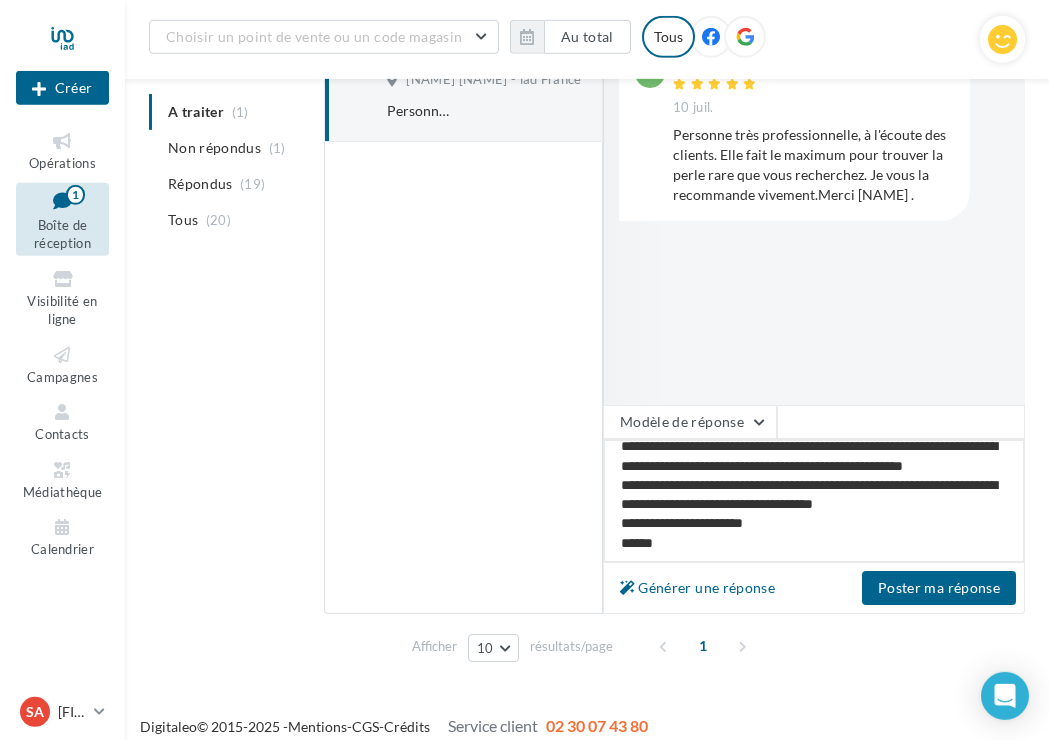 type on "**********" 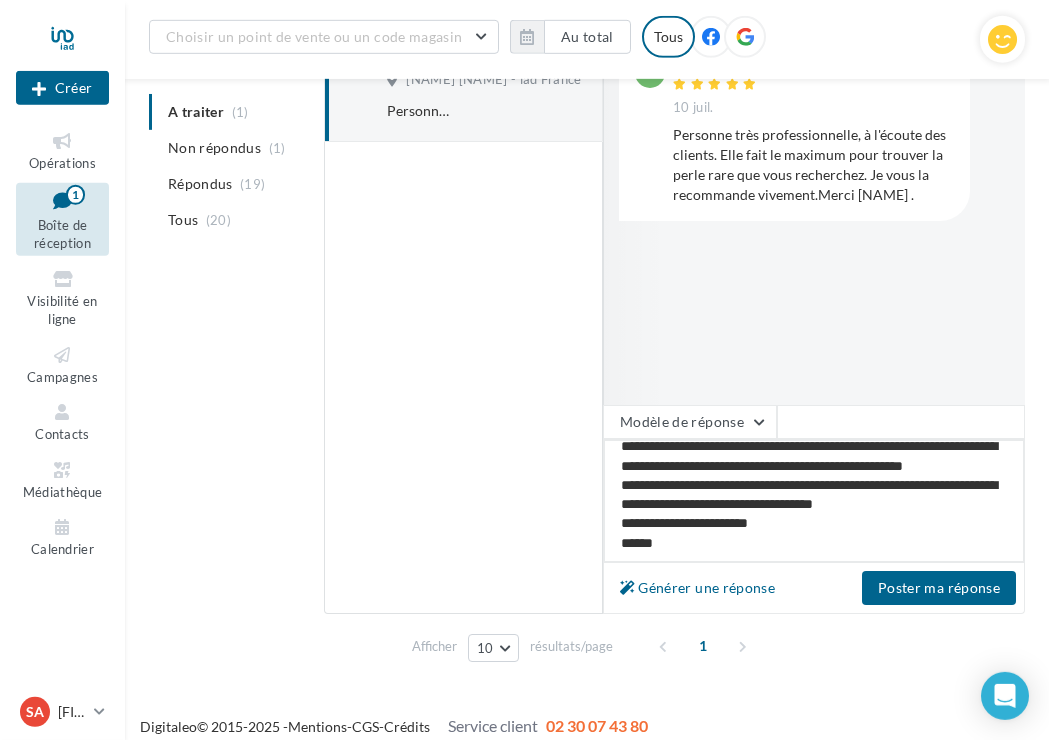 type on "**********" 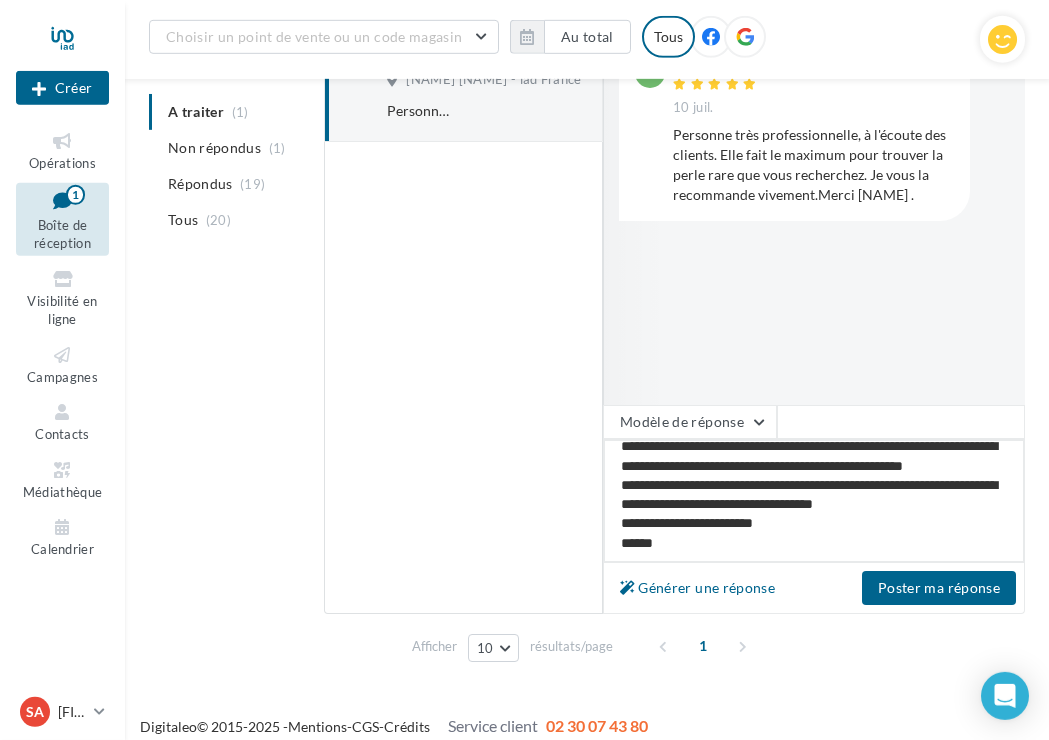 type on "**********" 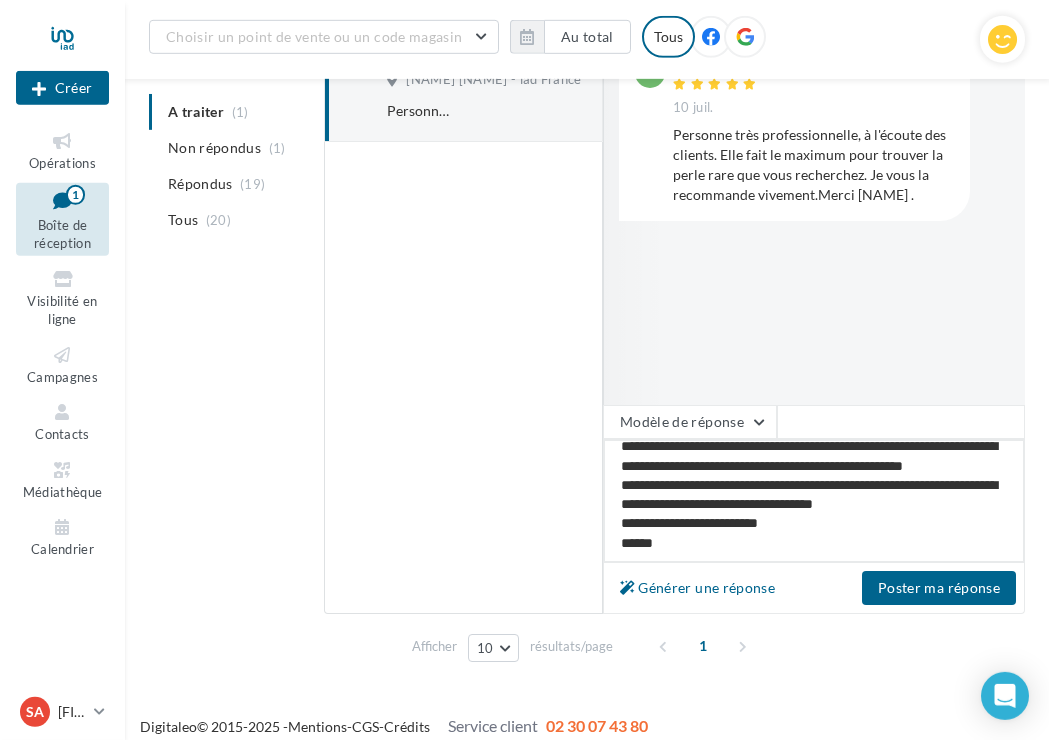 type on "**********" 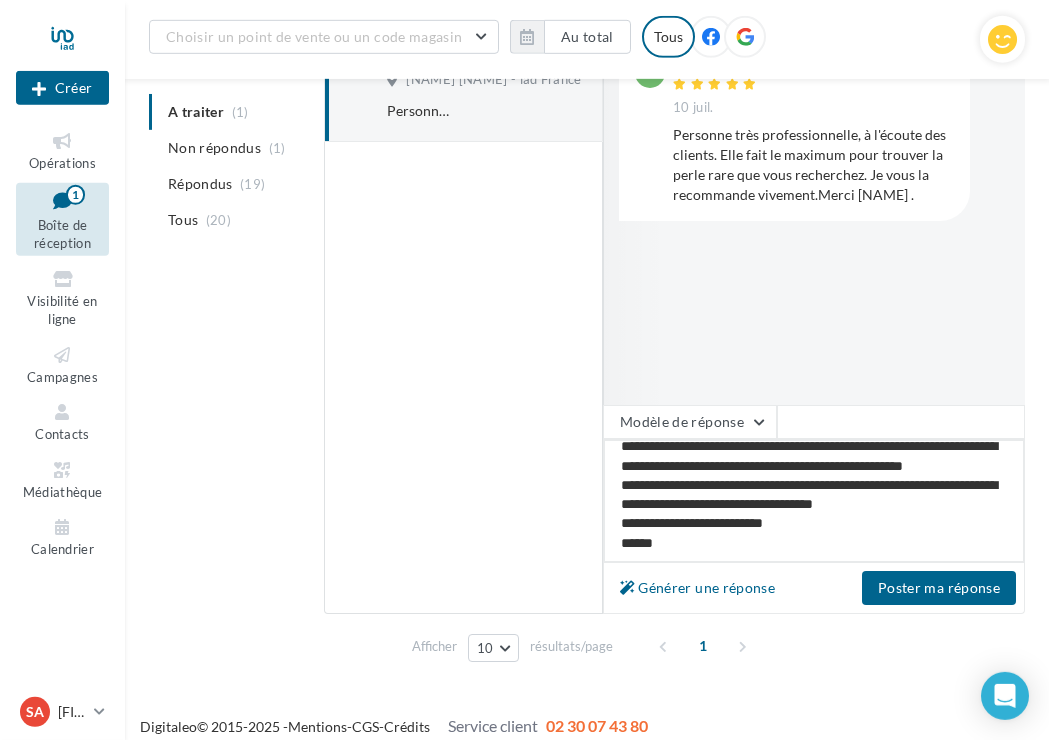 type on "**********" 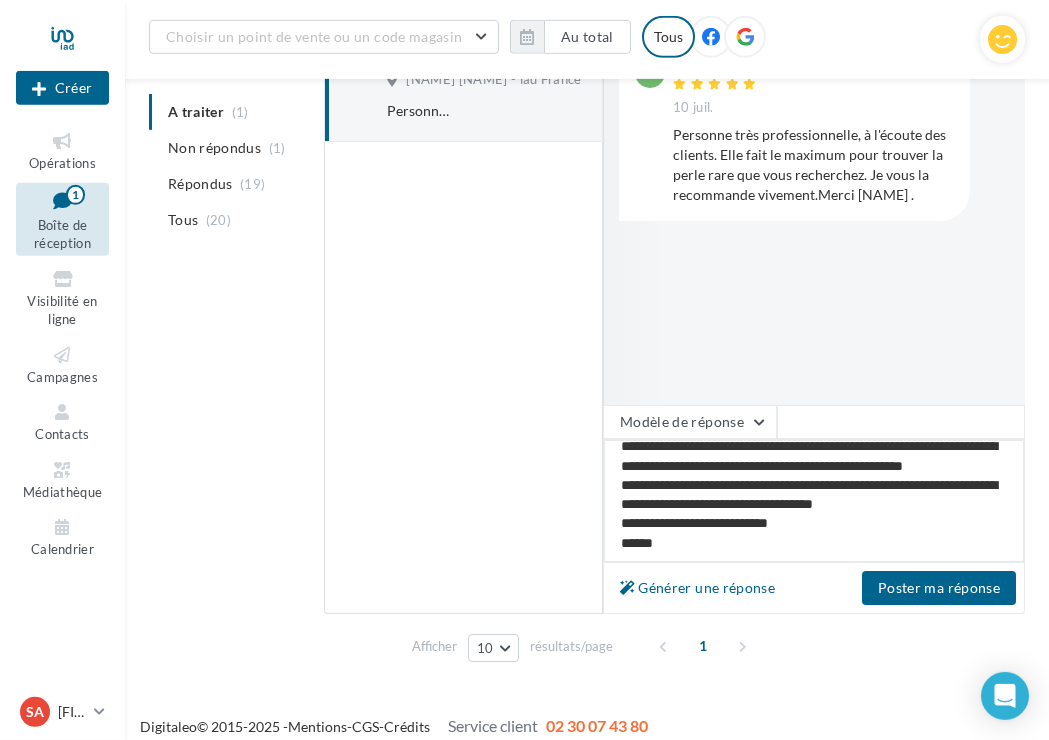 type on "**********" 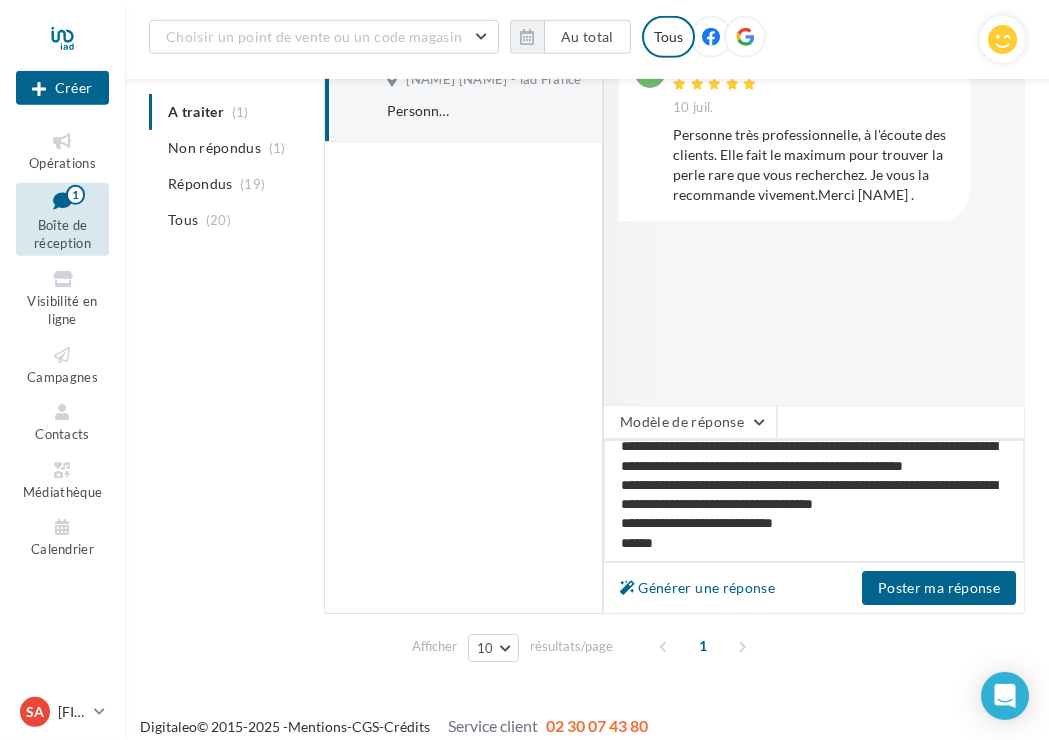 type on "**********" 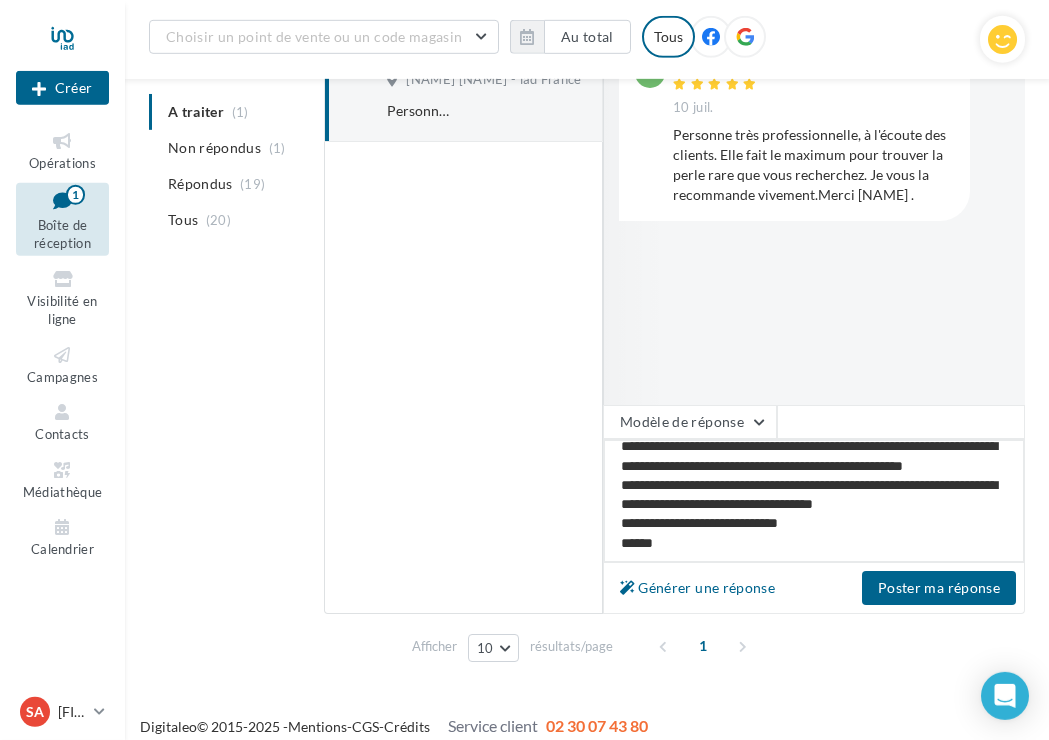 type on "**********" 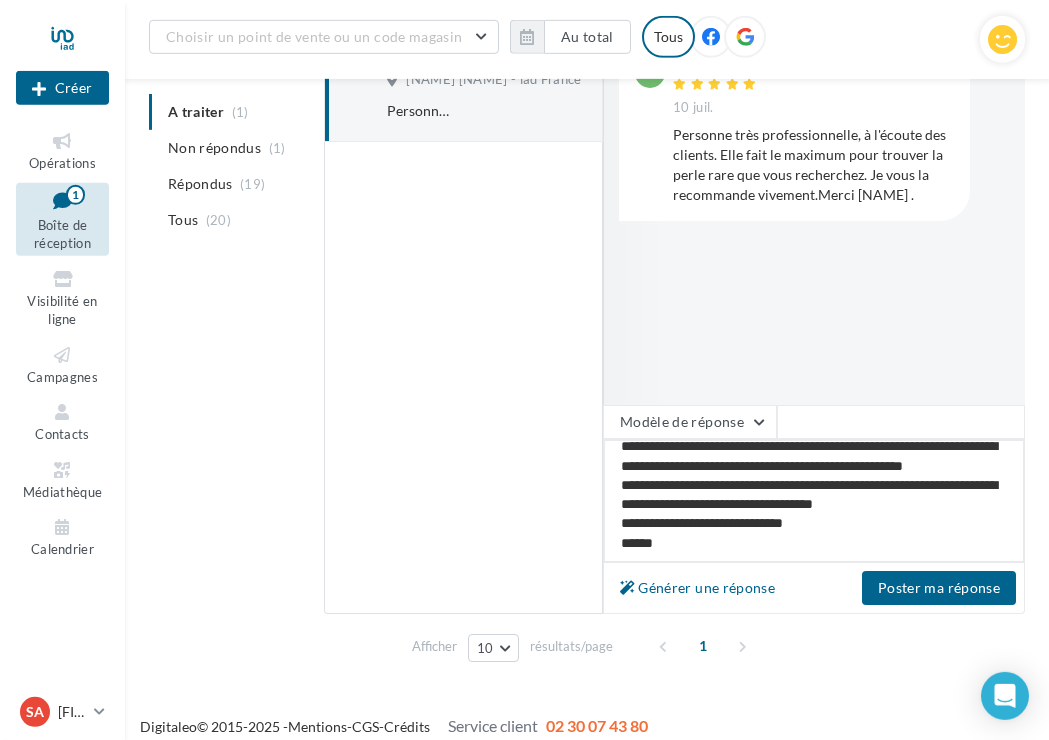type on "**********" 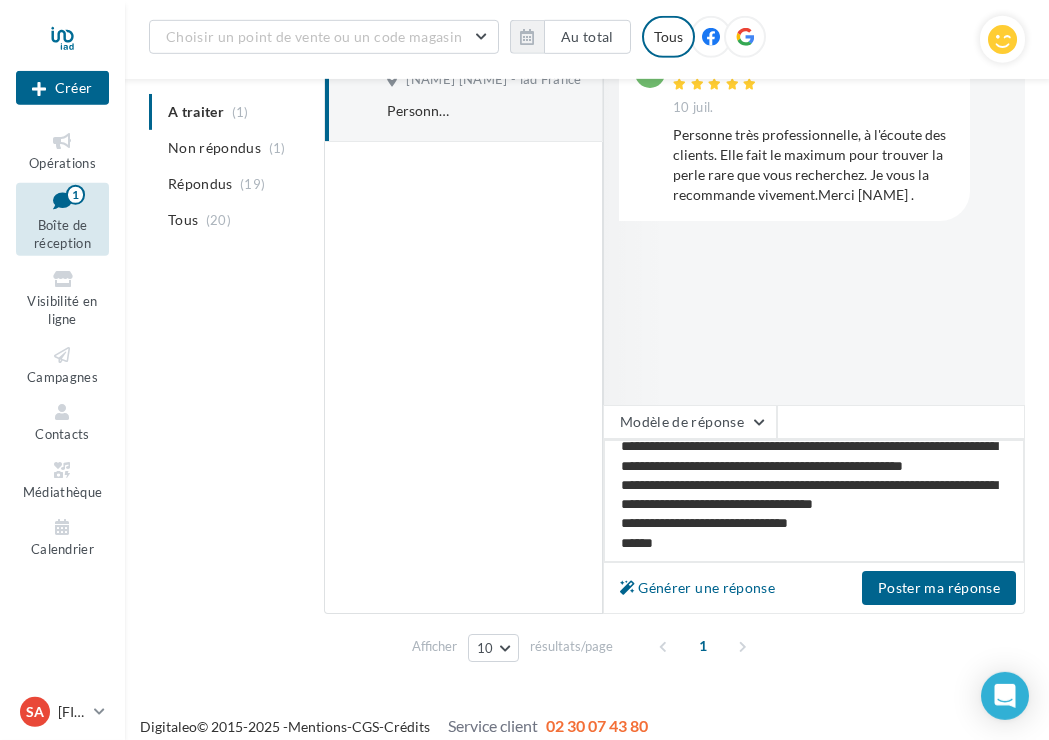 type on "**********" 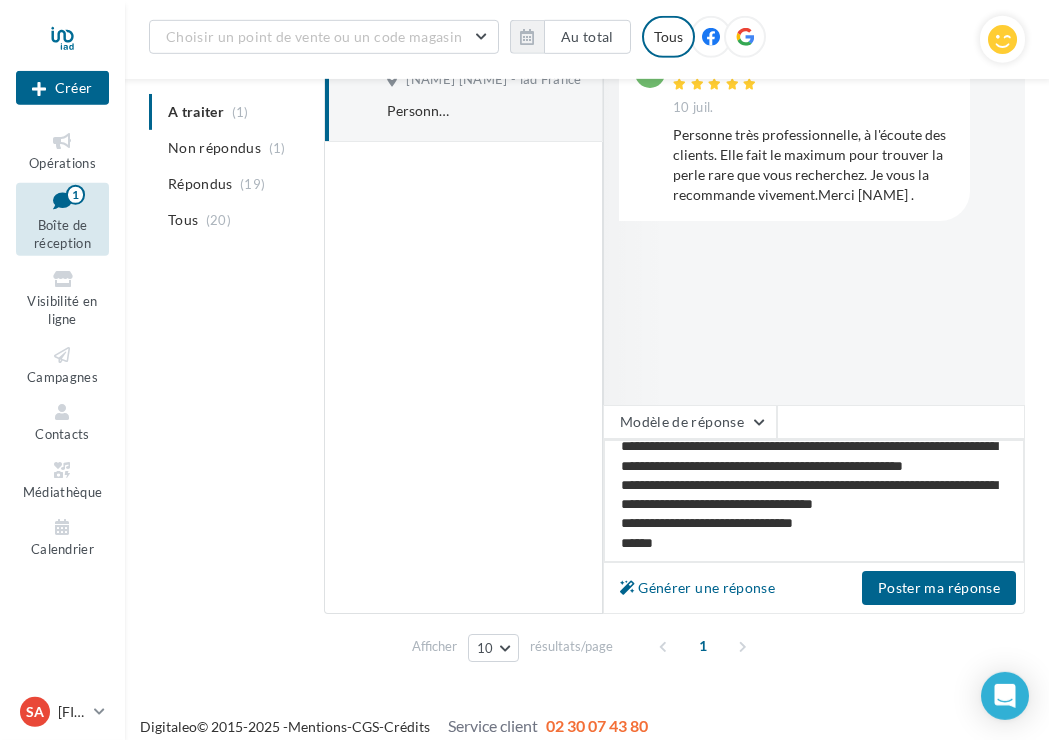 type on "**********" 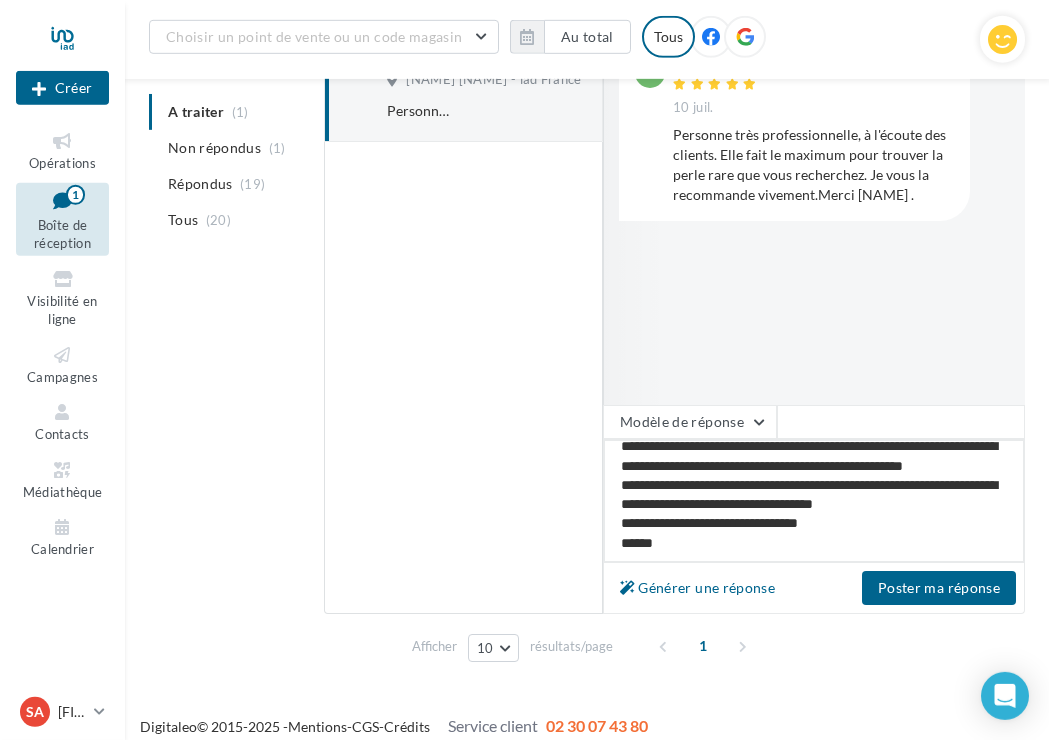 type on "**********" 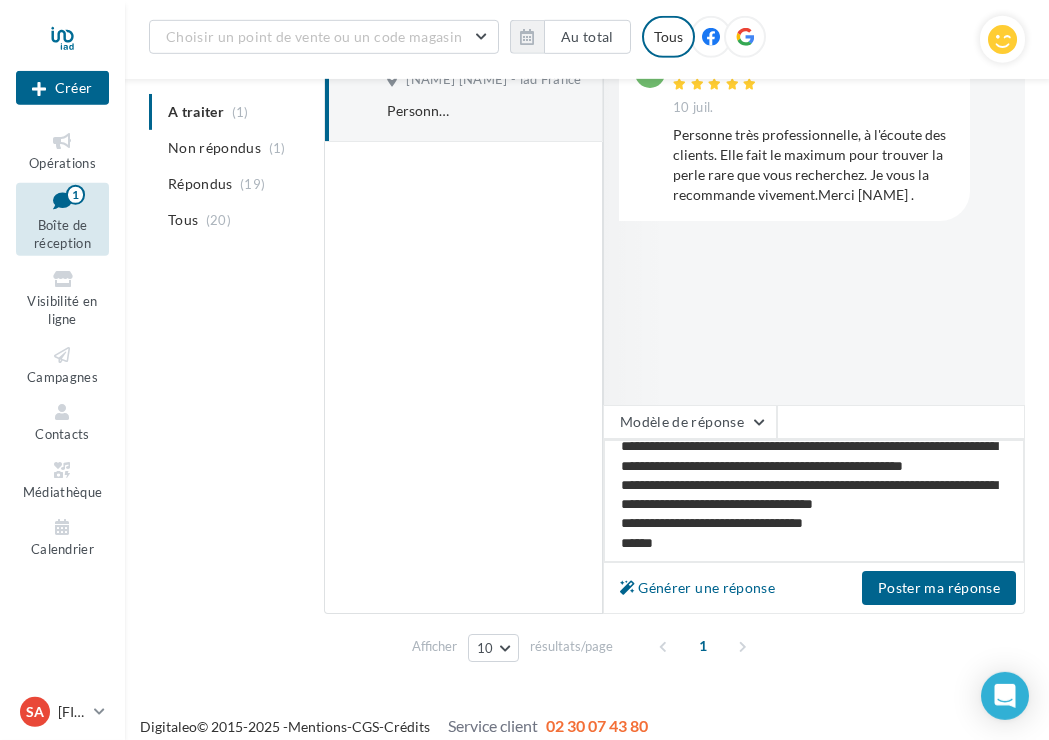 type on "**********" 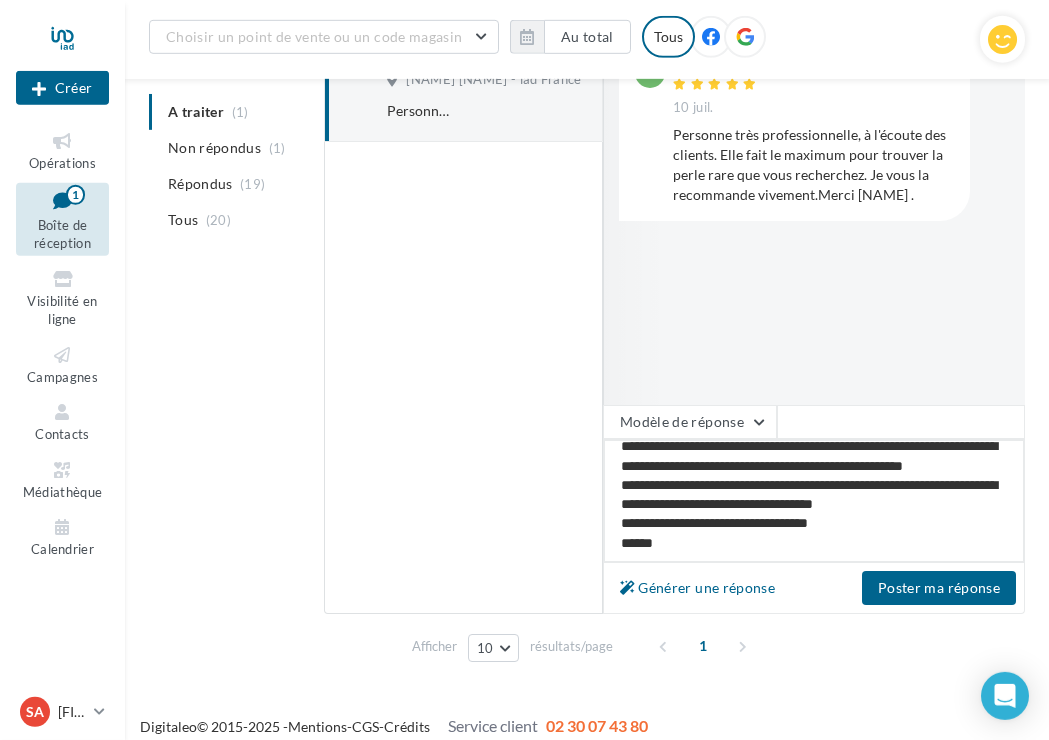 type on "**********" 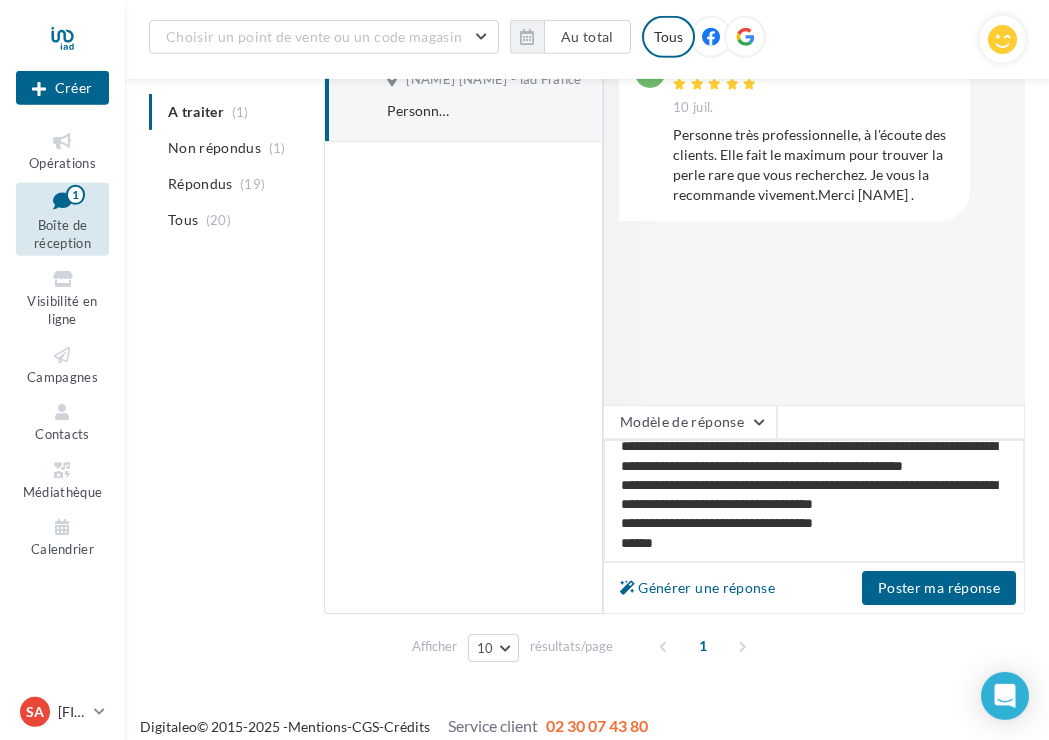type on "**********" 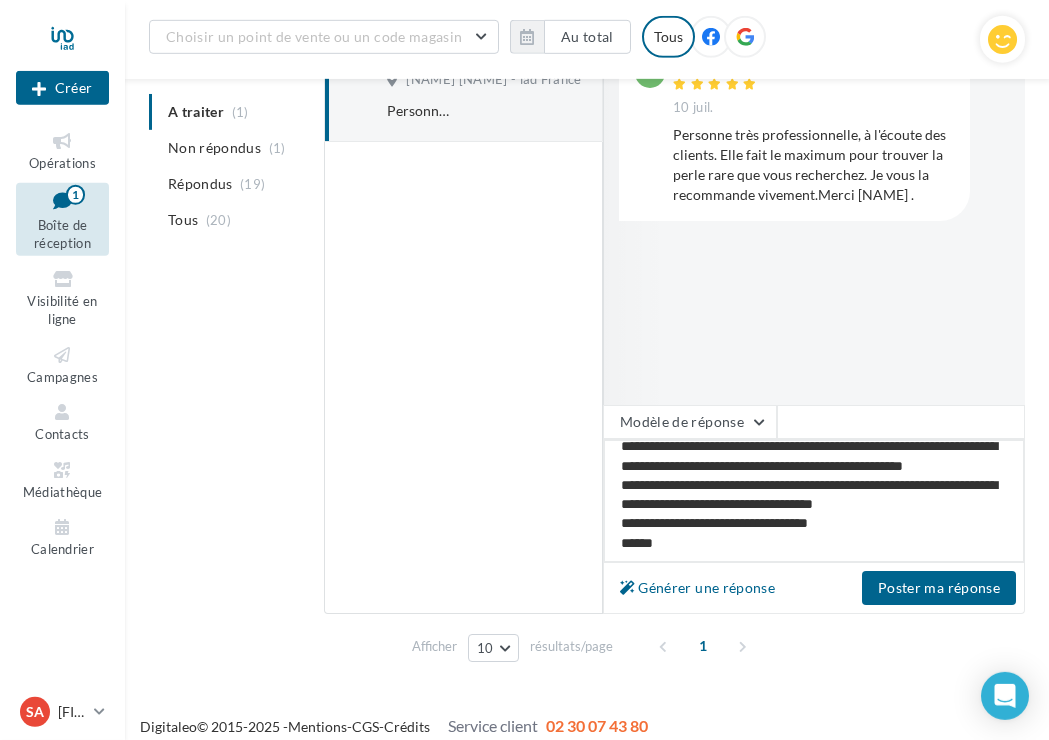 type on "**********" 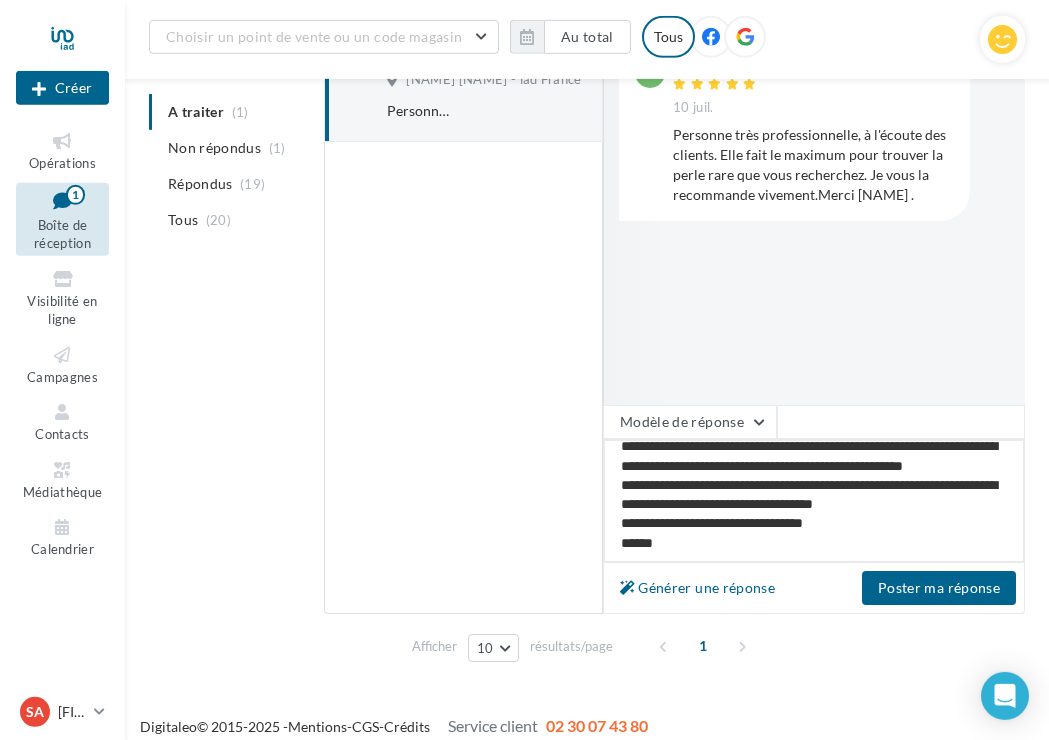 type on "**********" 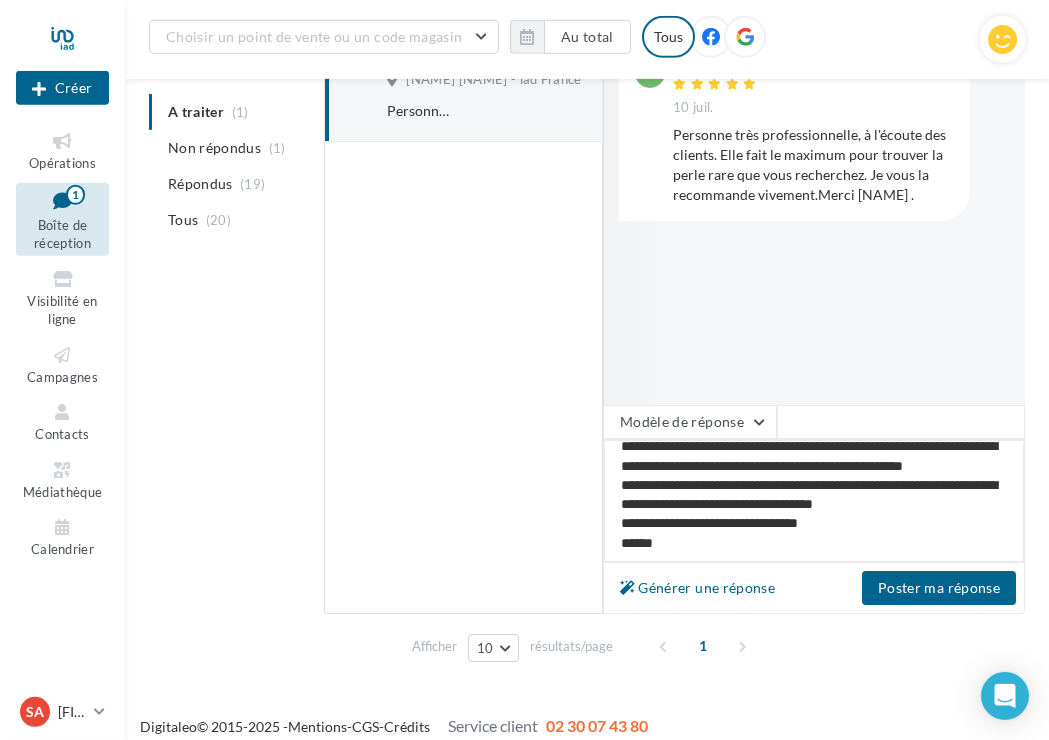 type on "**********" 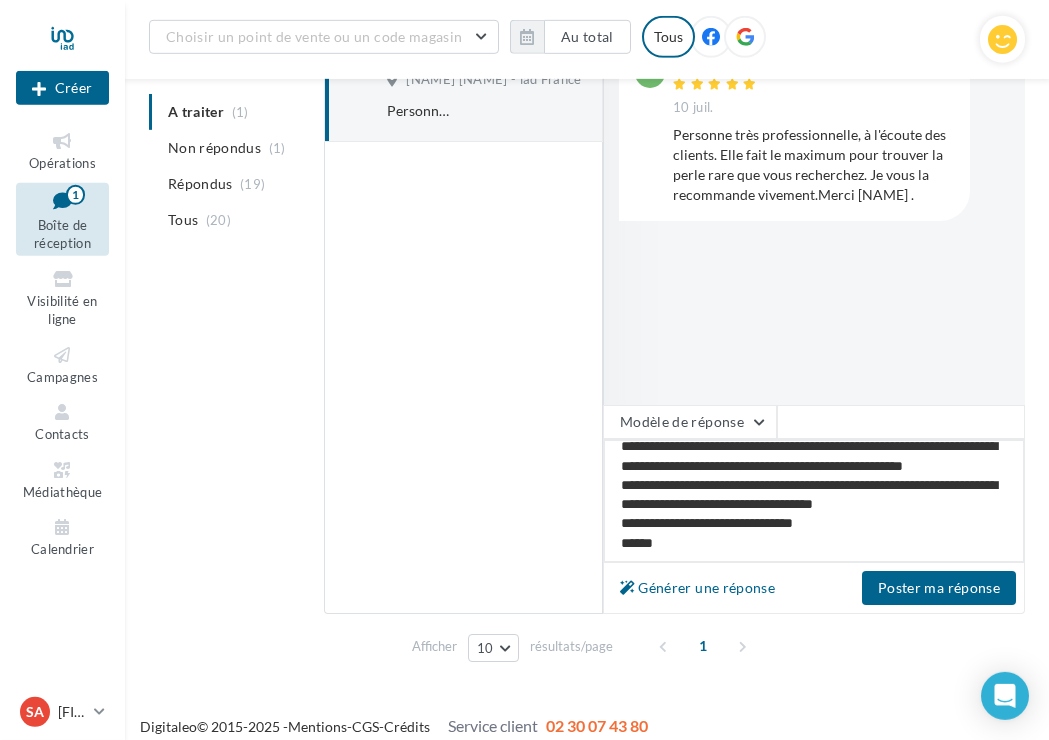 type on "**********" 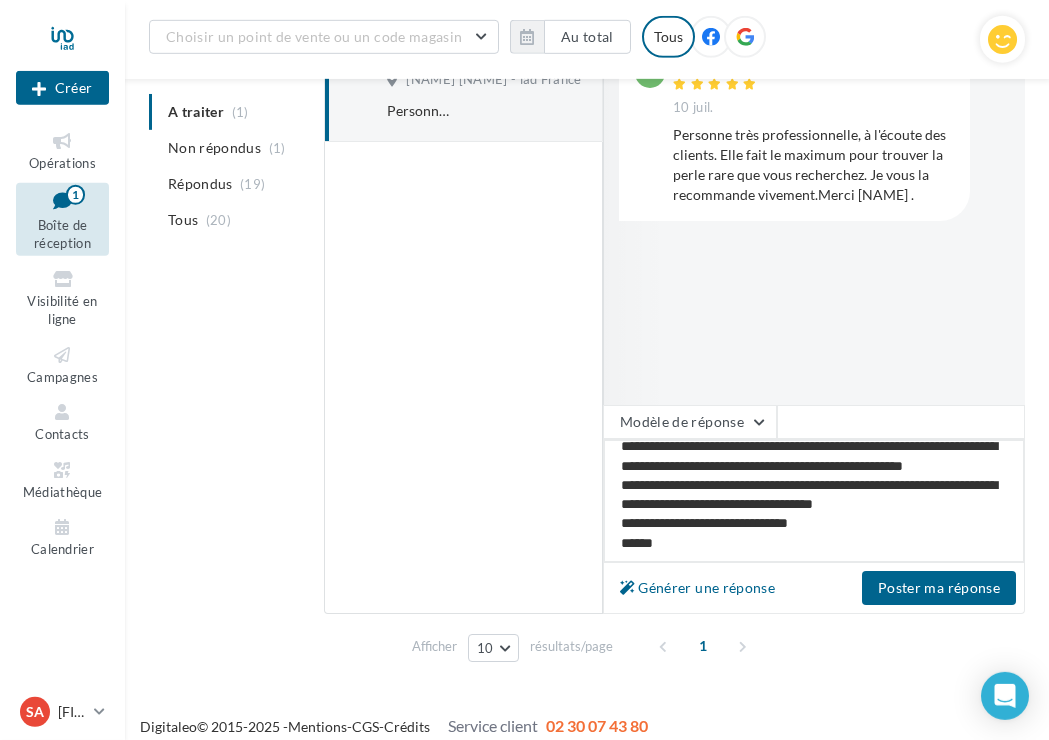 type on "**********" 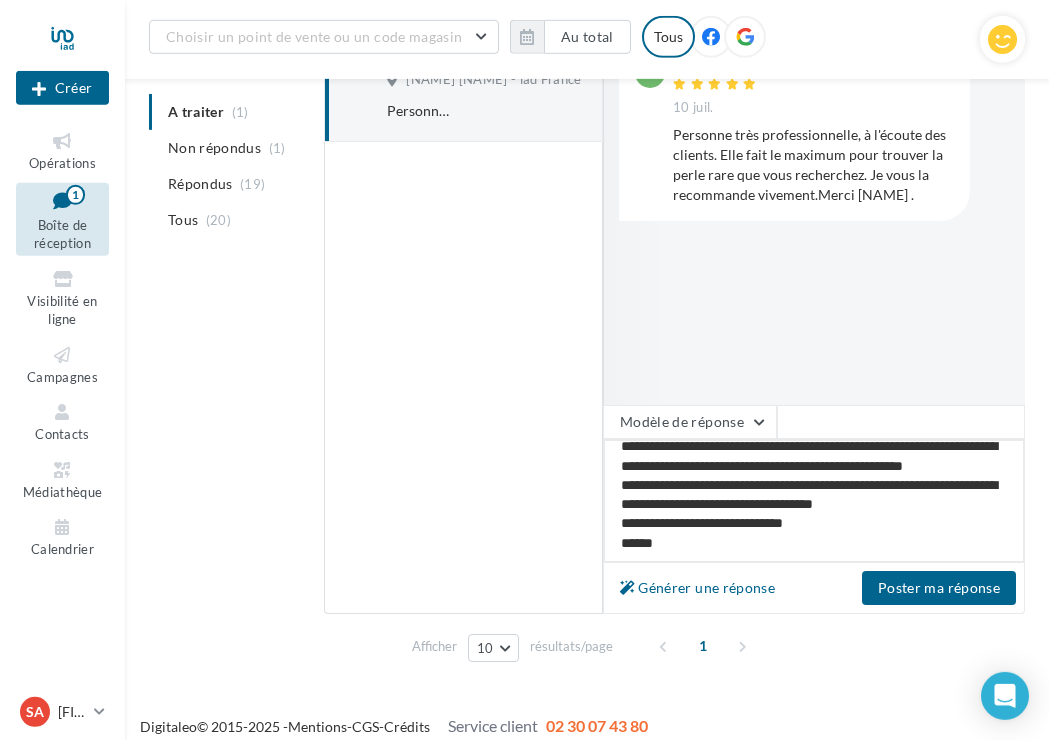 type on "**********" 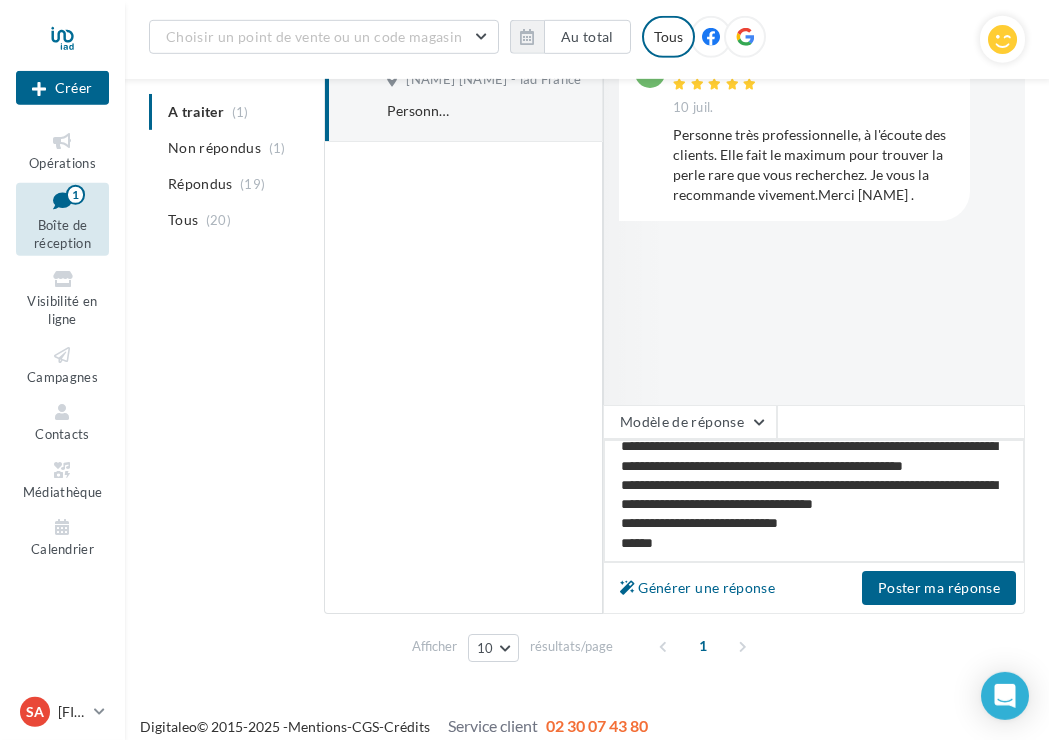 type on "**********" 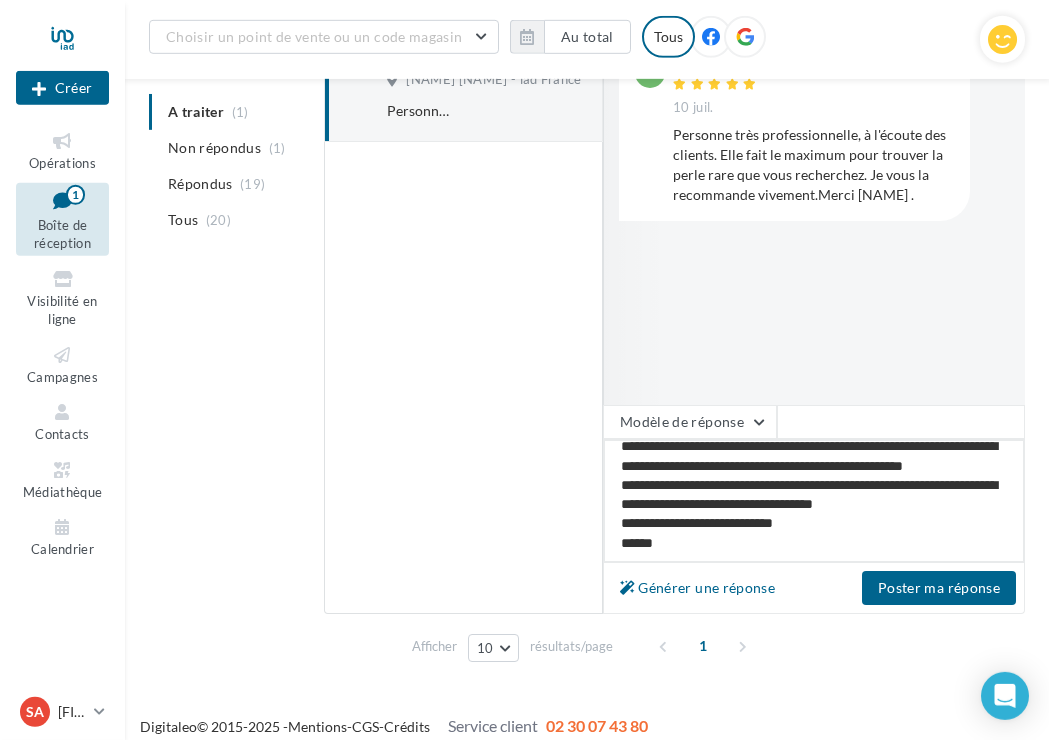 type on "**********" 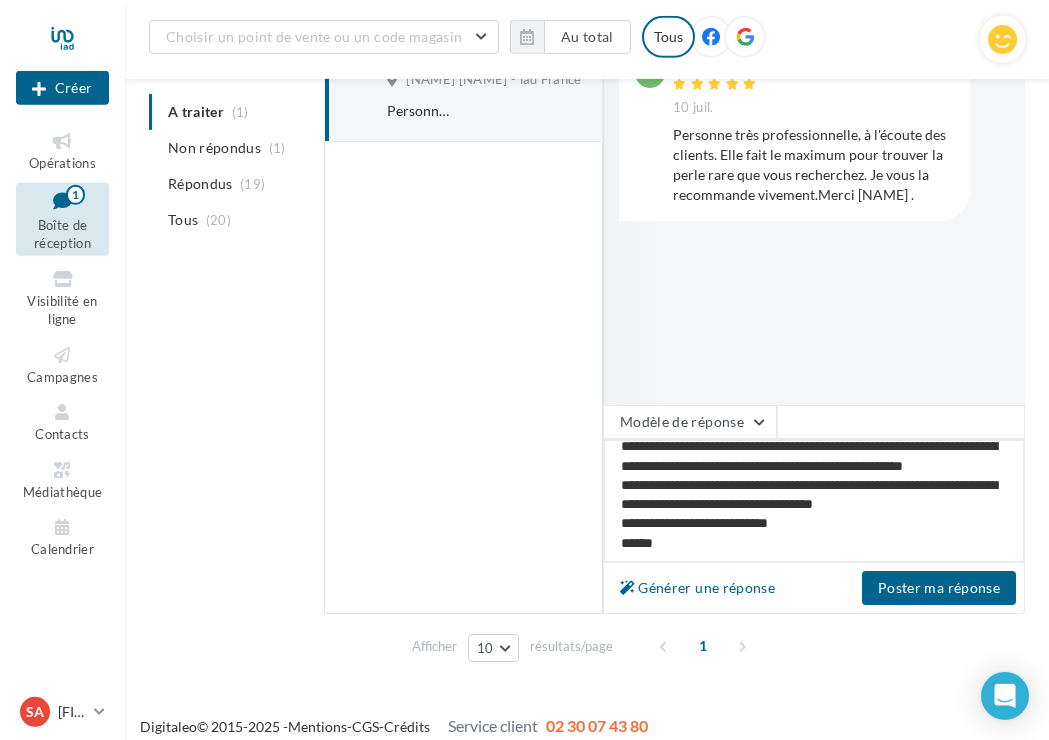type on "**********" 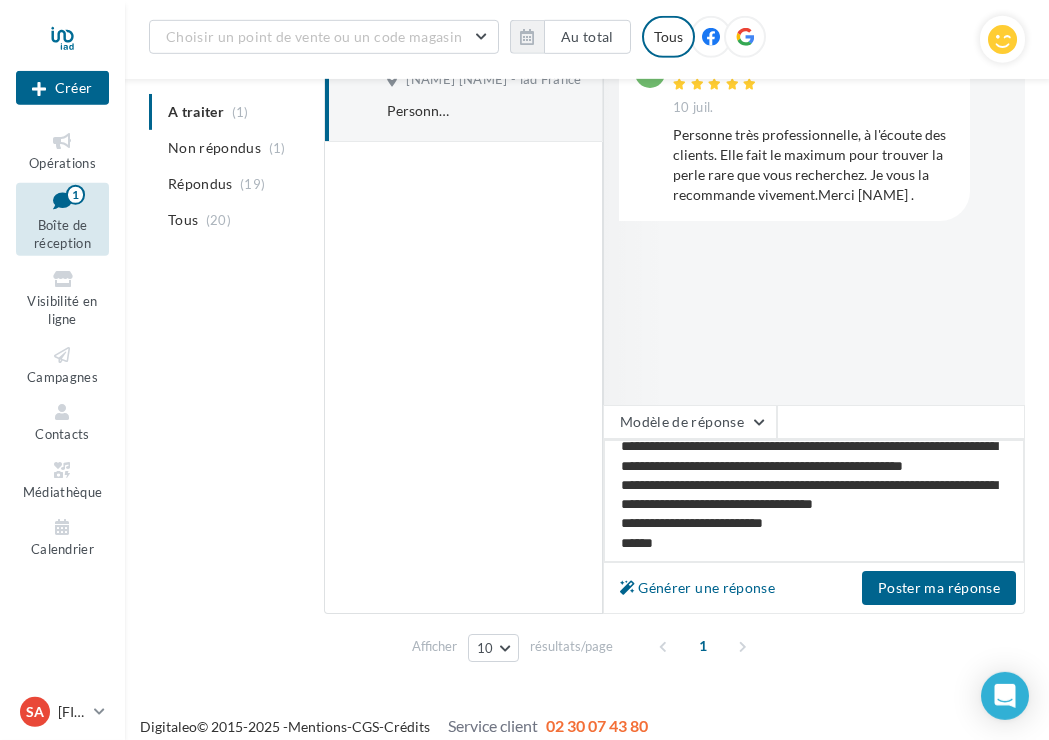 type on "**********" 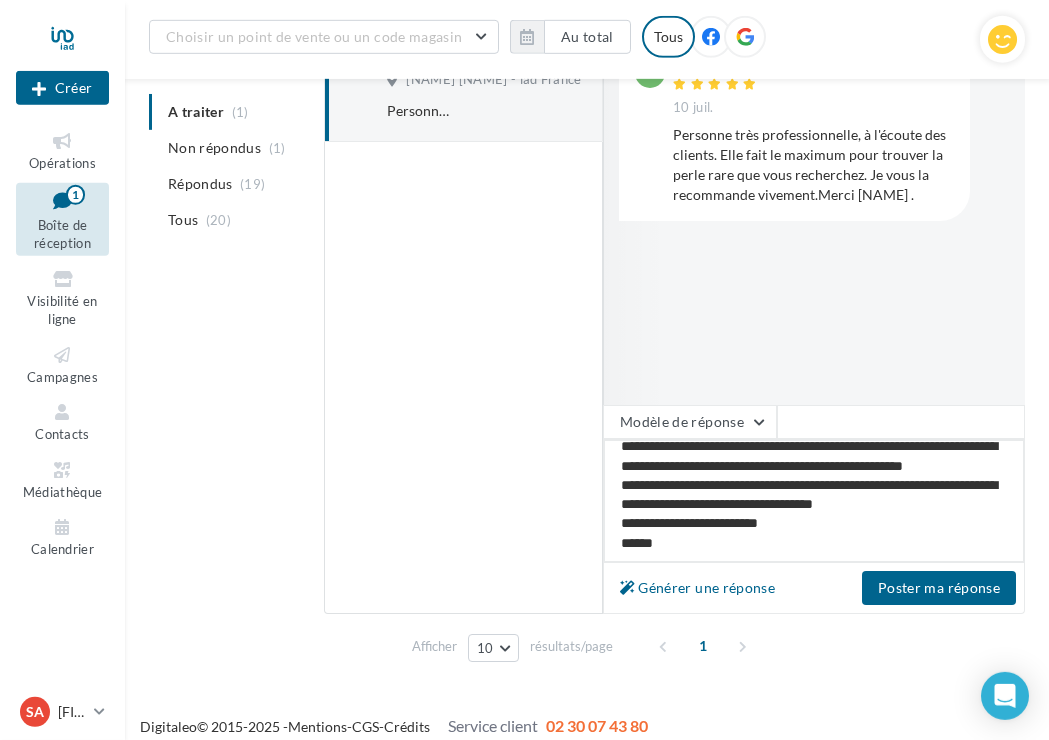 type on "**********" 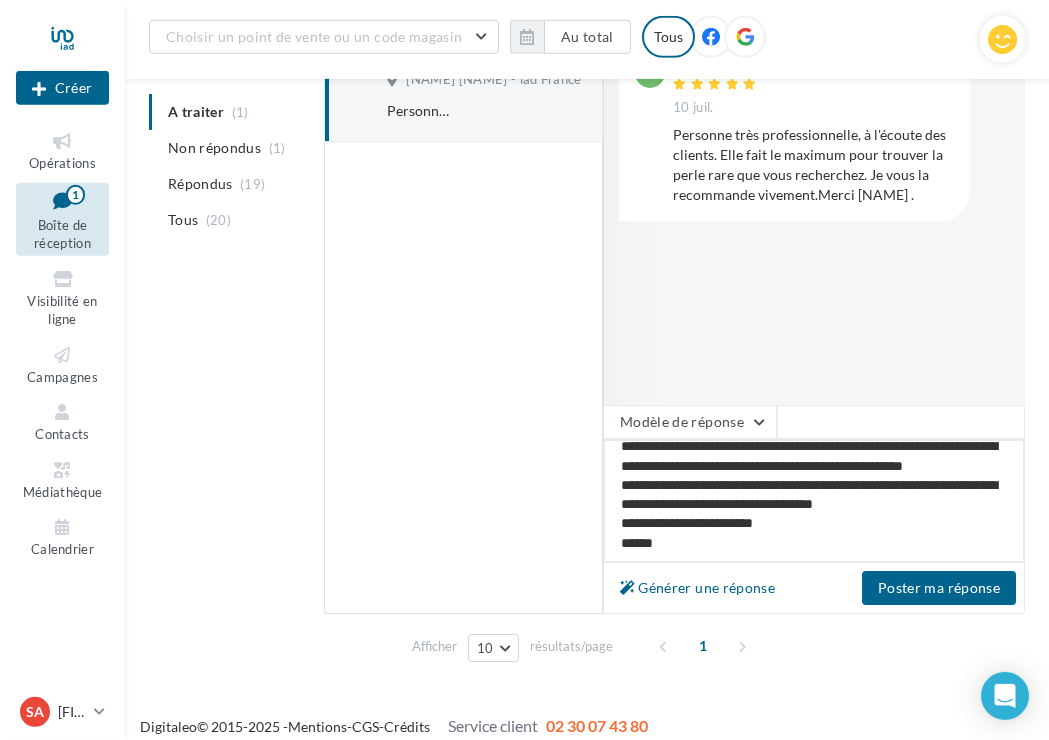 type on "**********" 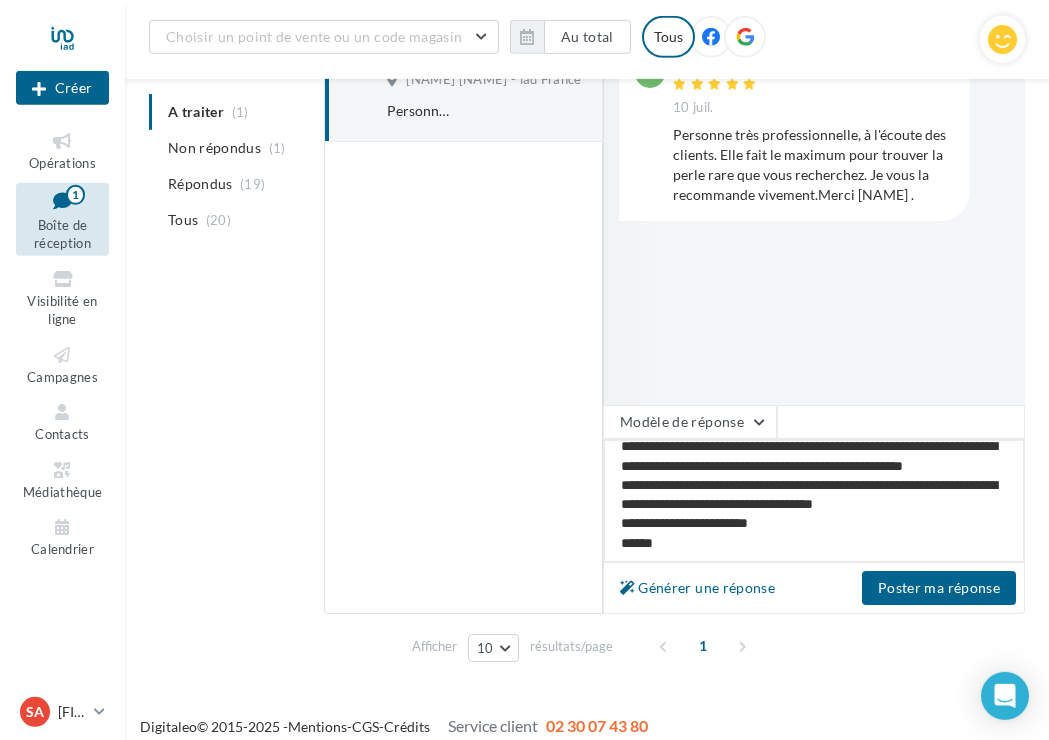 type on "**********" 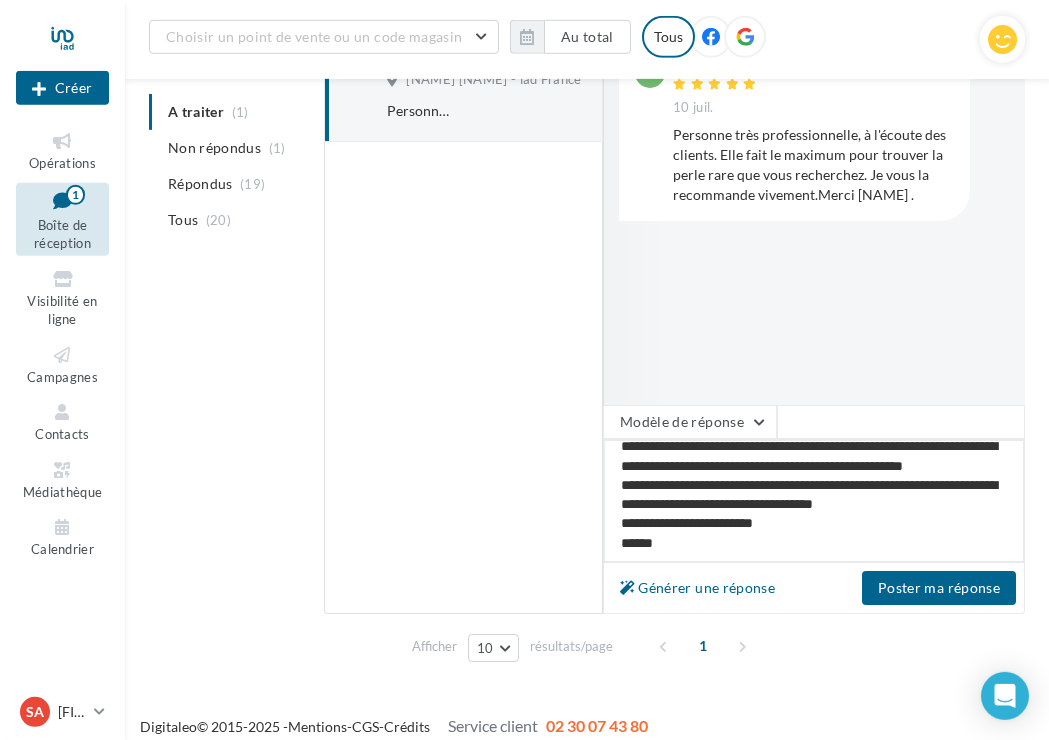 type on "**********" 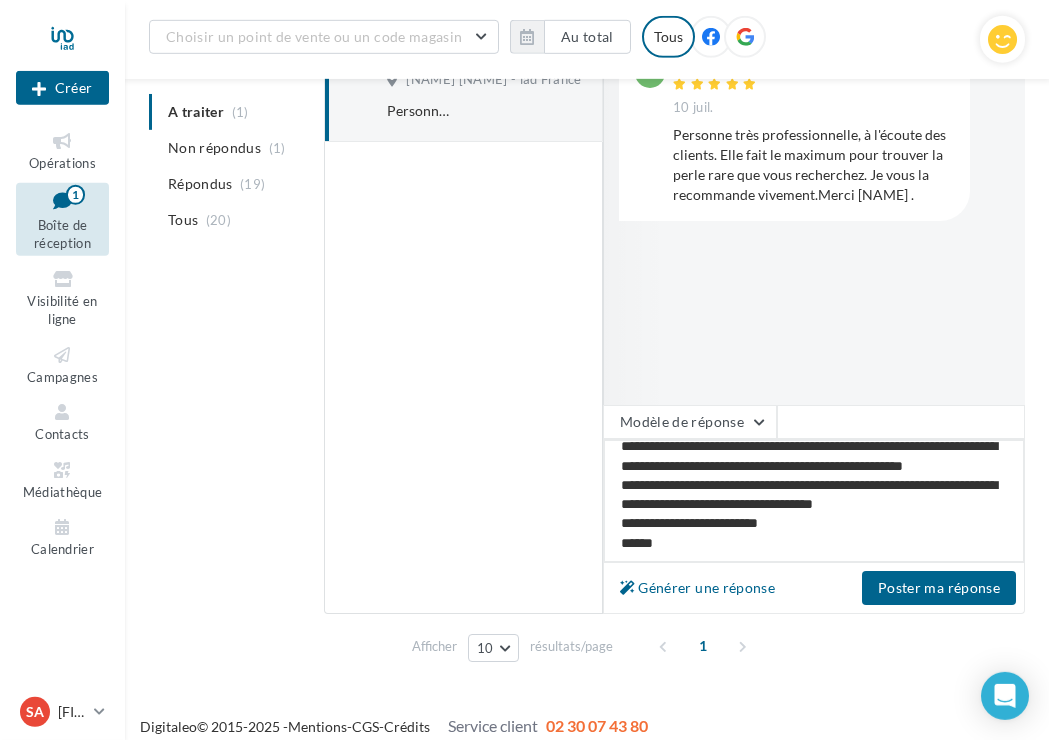 type on "**********" 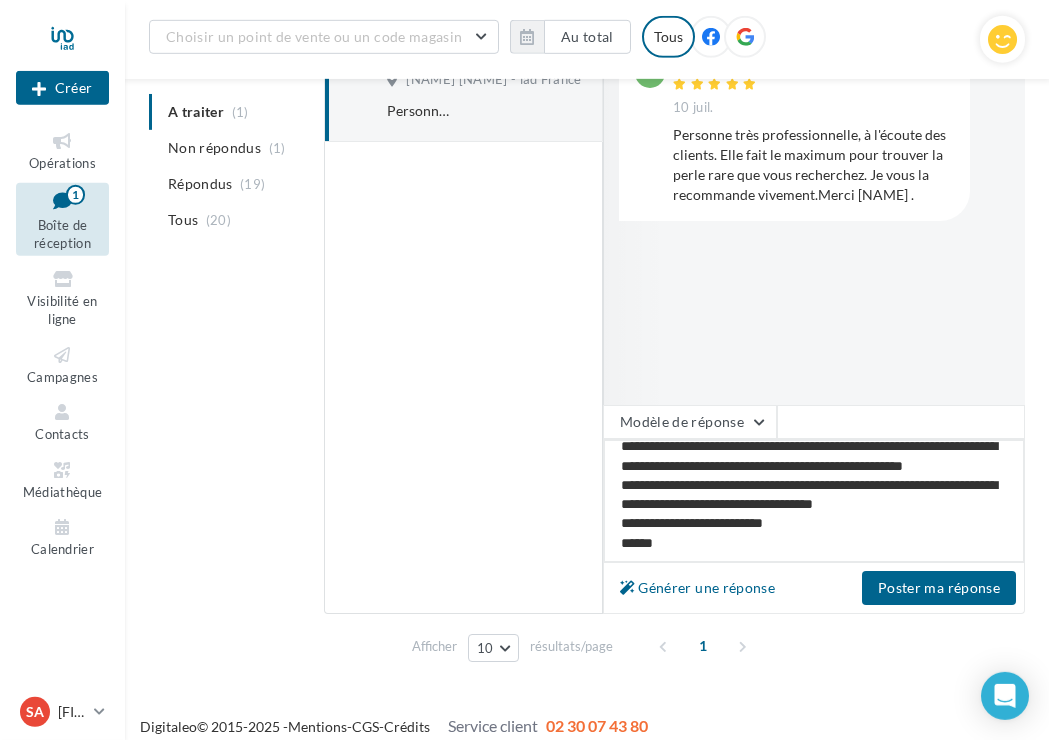 type on "**********" 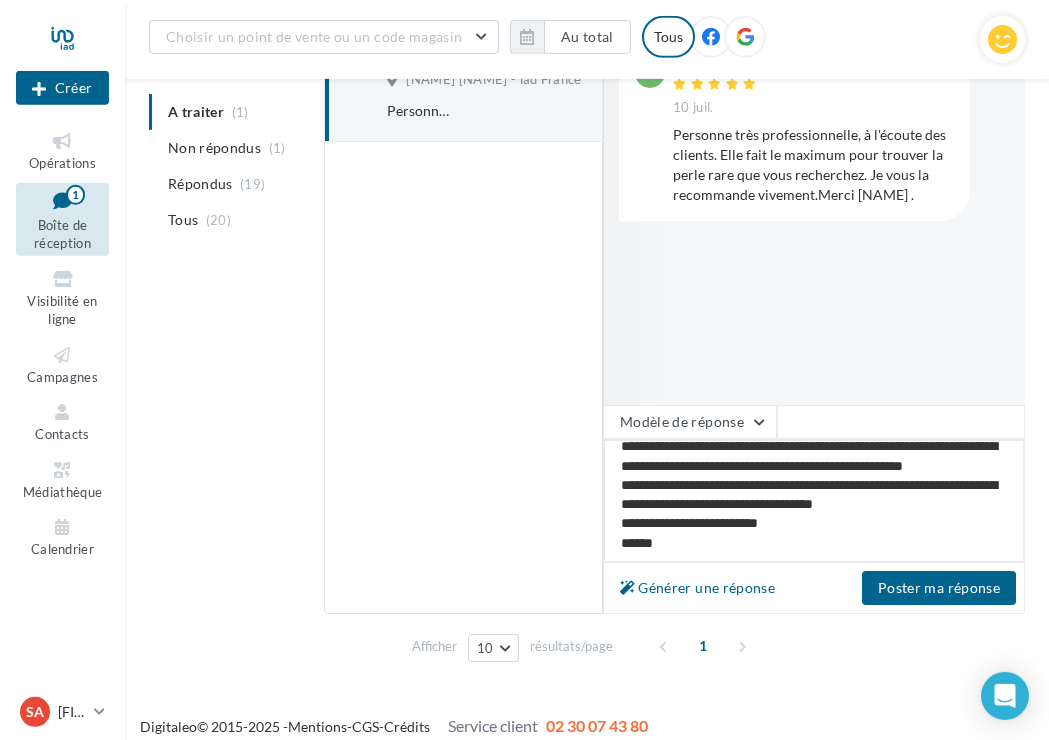 type on "**********" 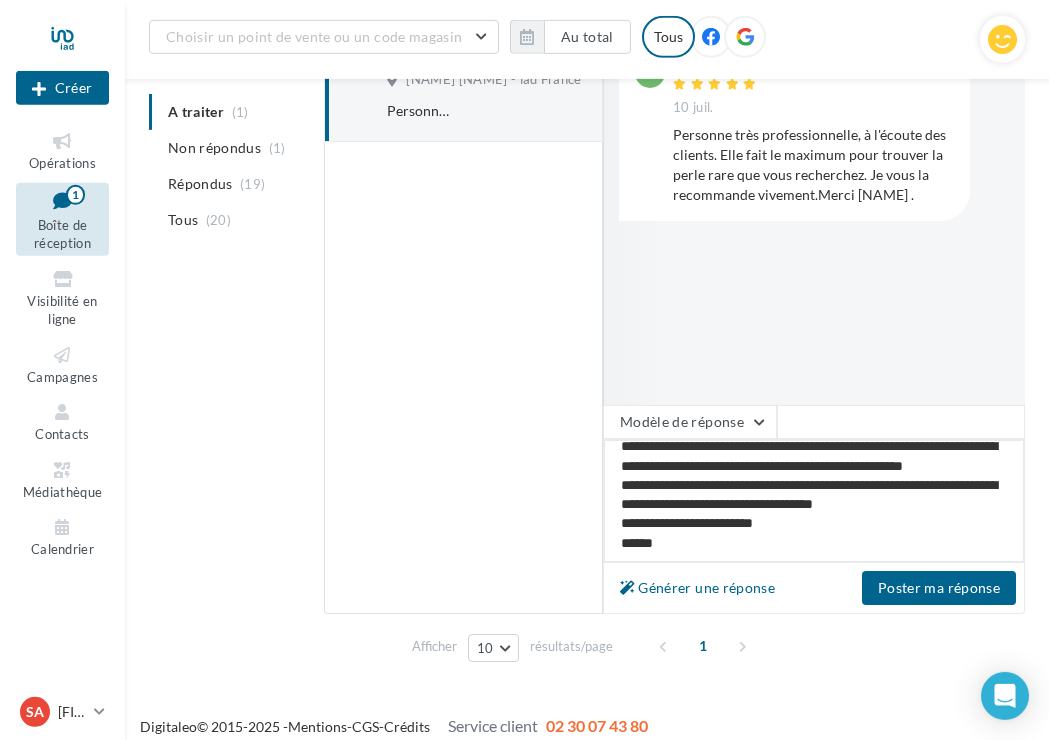 type on "**********" 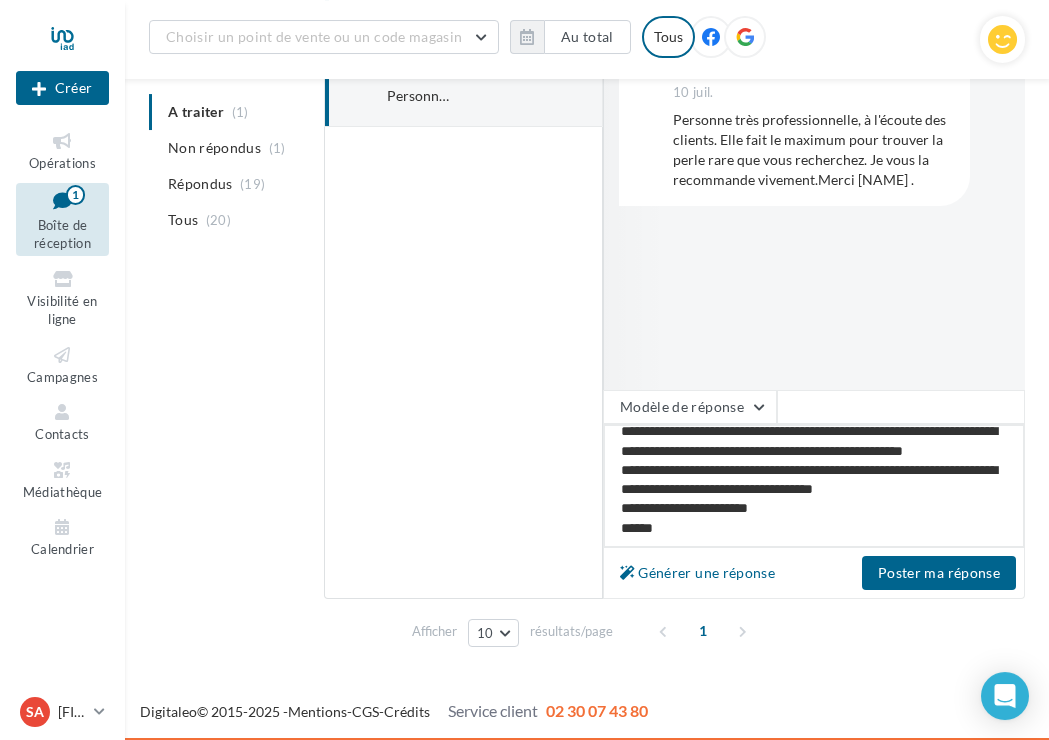 scroll, scrollTop: 357, scrollLeft: 0, axis: vertical 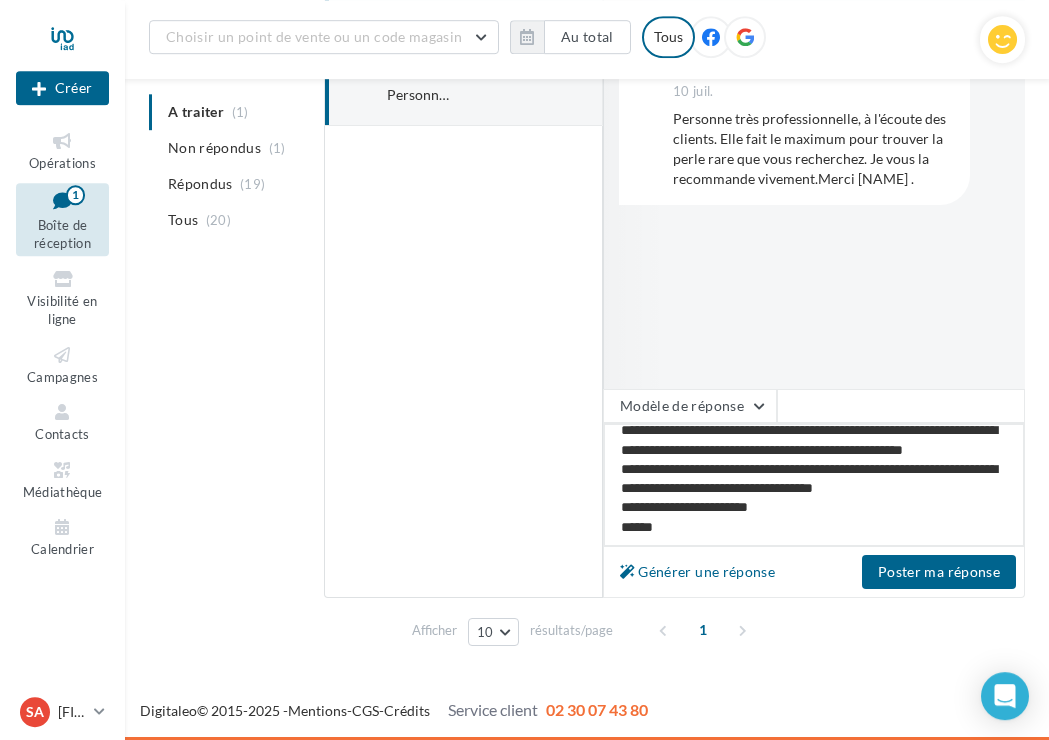 click on "**********" at bounding box center [814, 485] 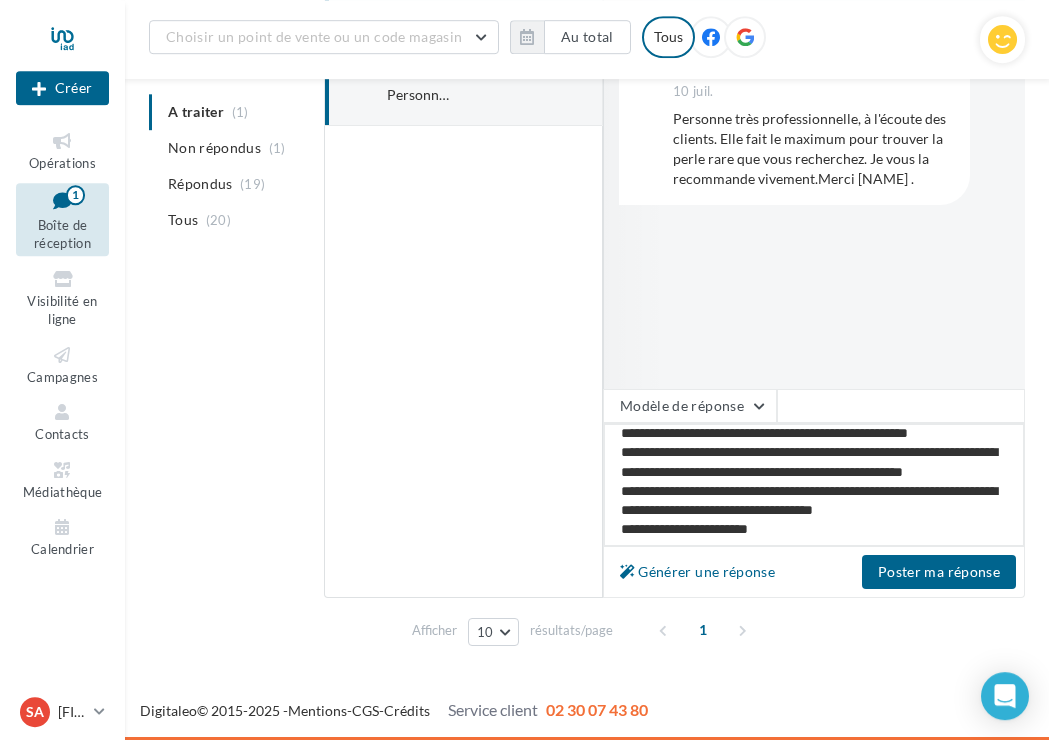 click on "**********" at bounding box center (814, 485) 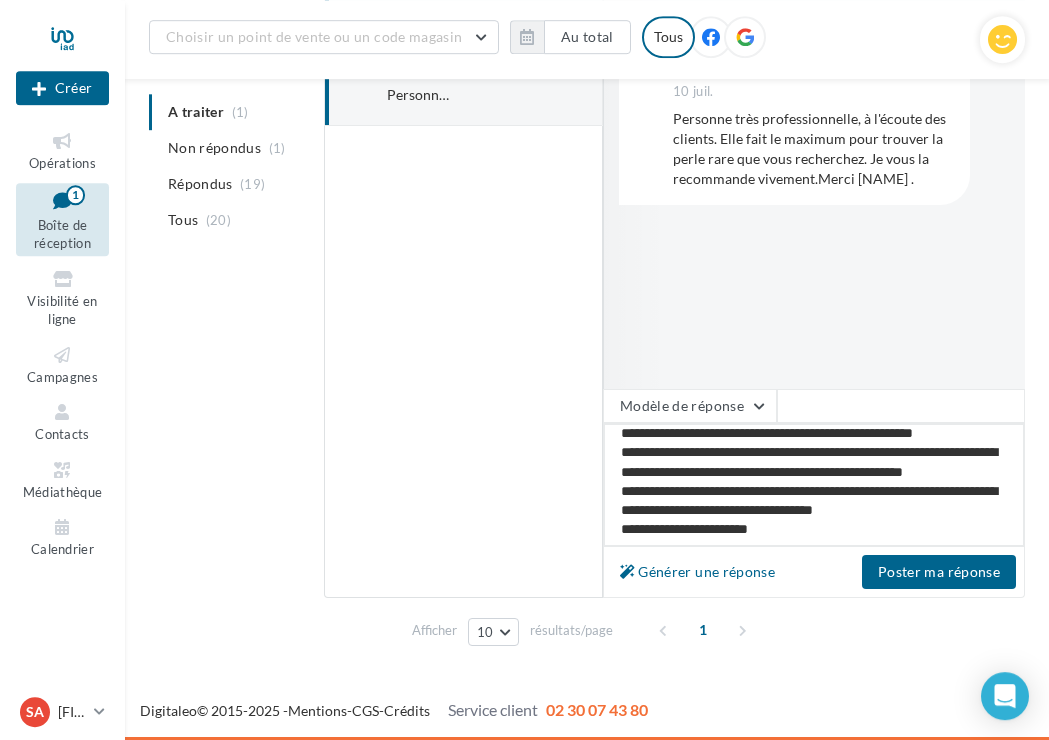 type on "**********" 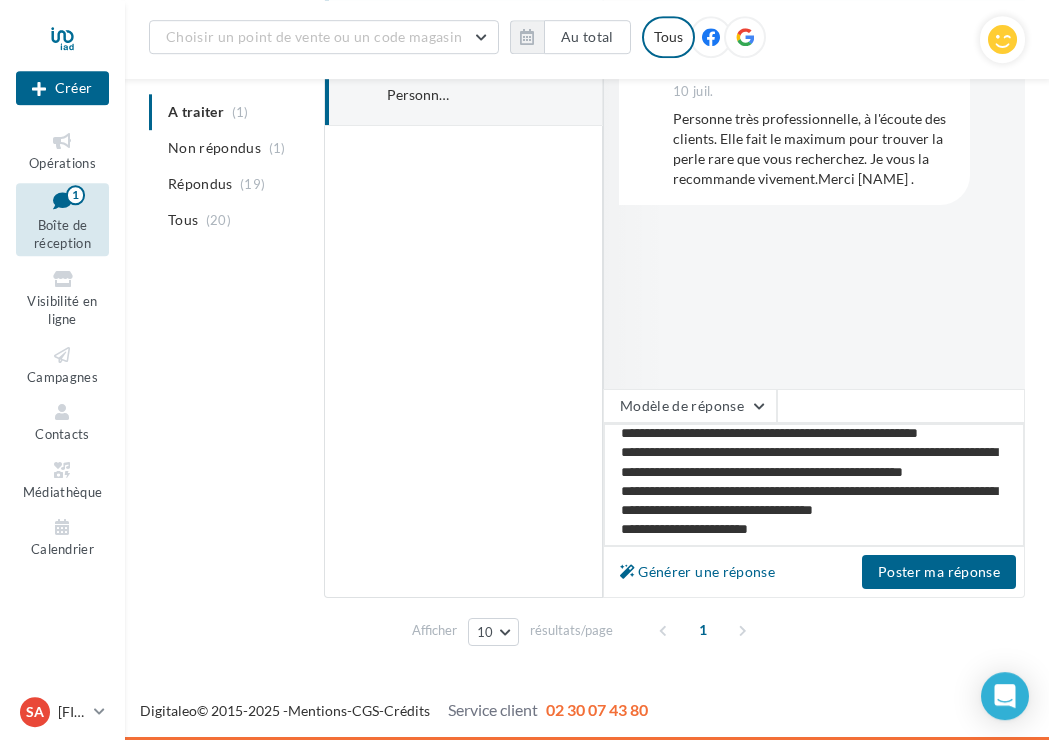 type on "**********" 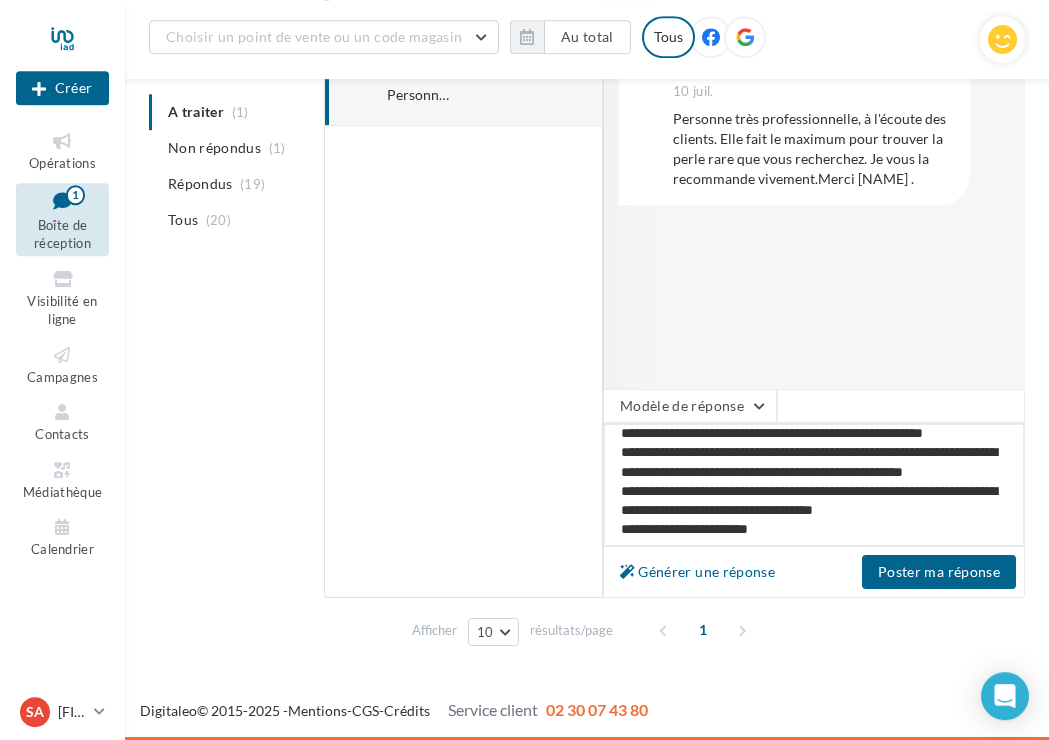 type on "**********" 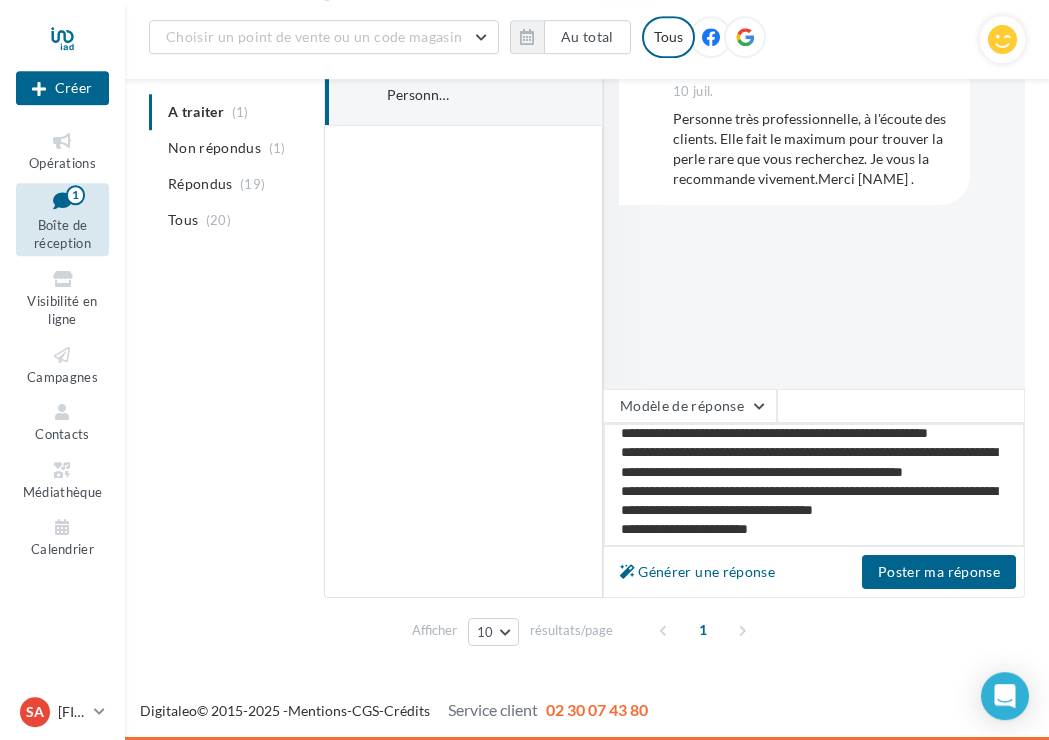 type on "**********" 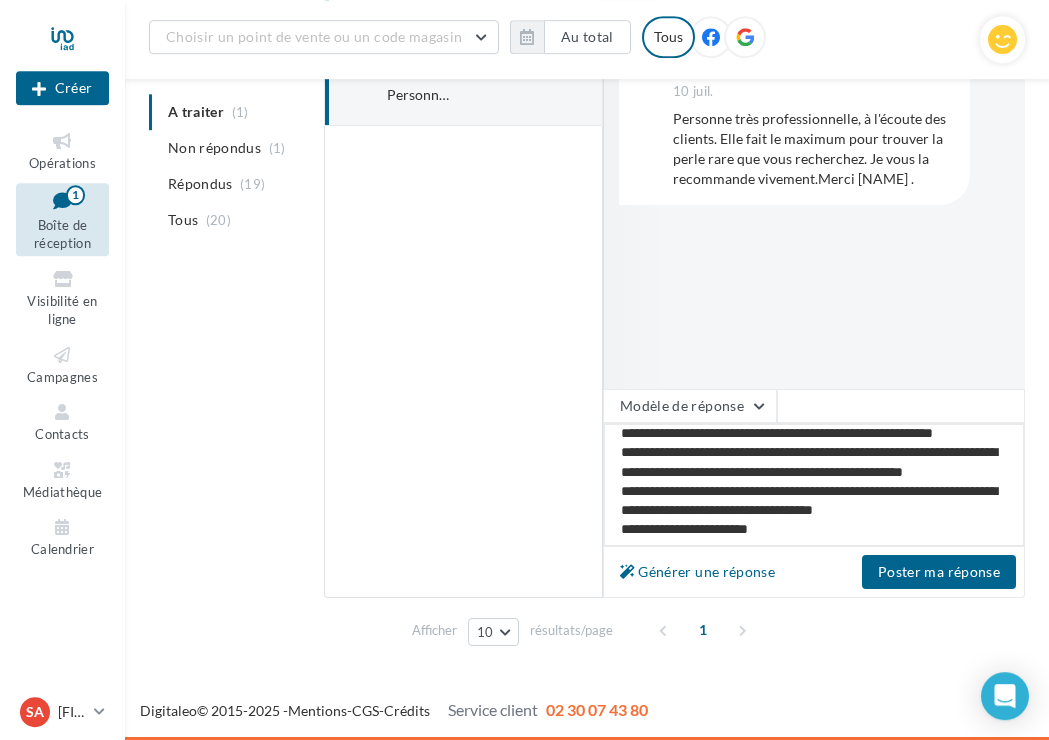 type on "**********" 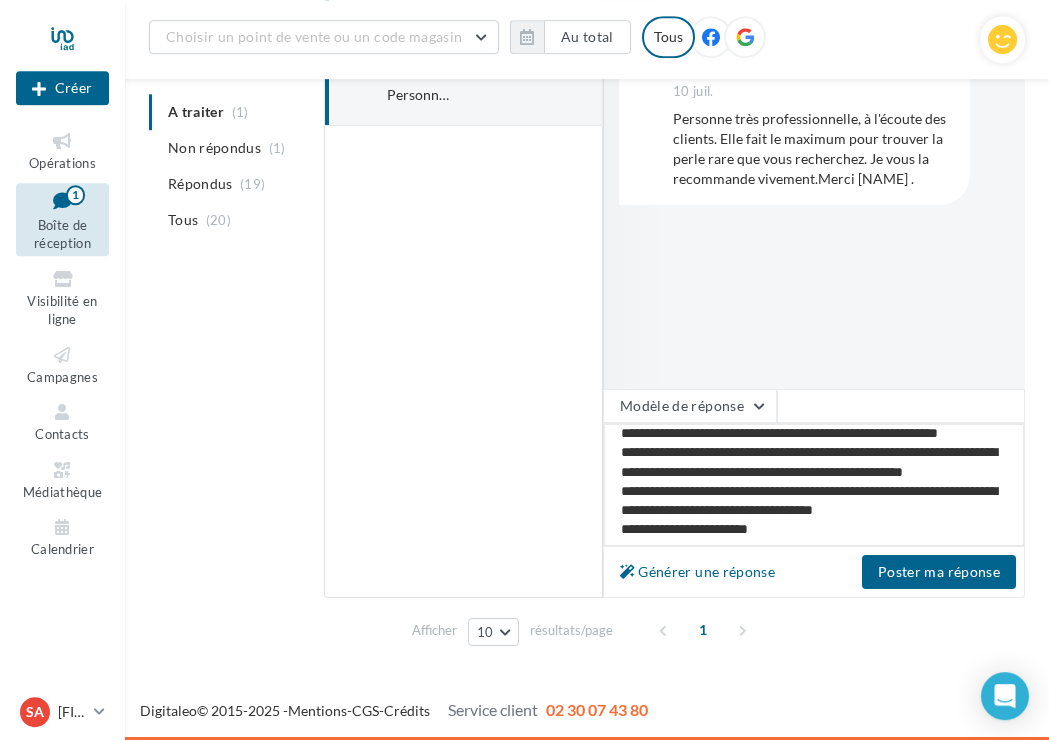 type on "**********" 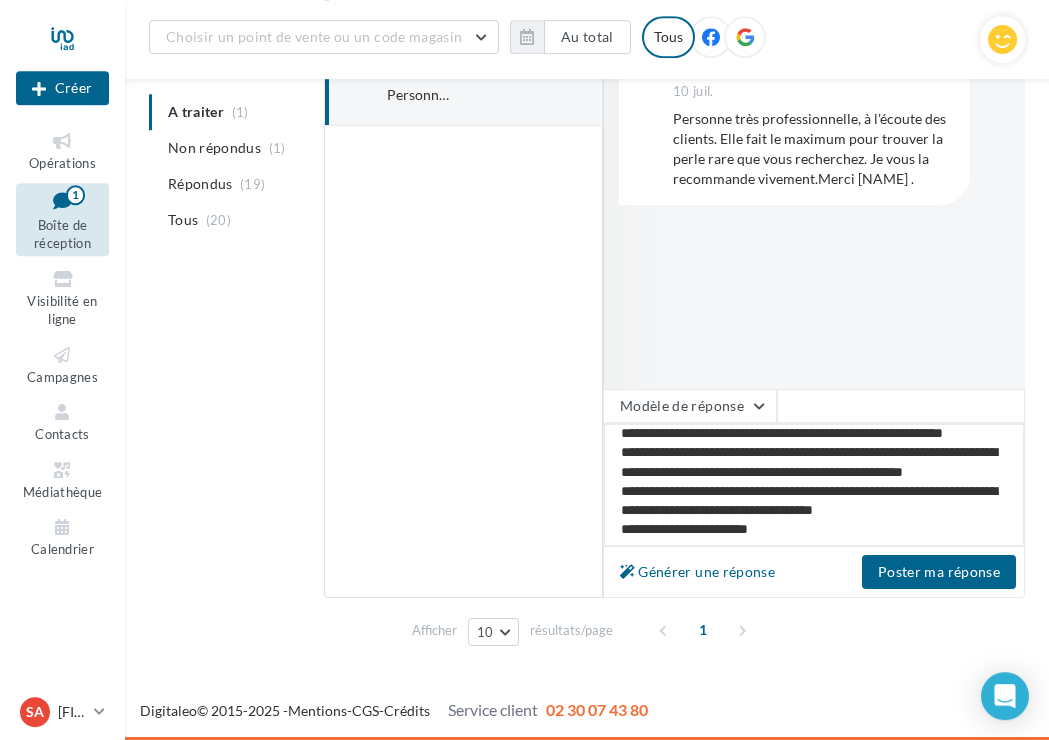 type on "**********" 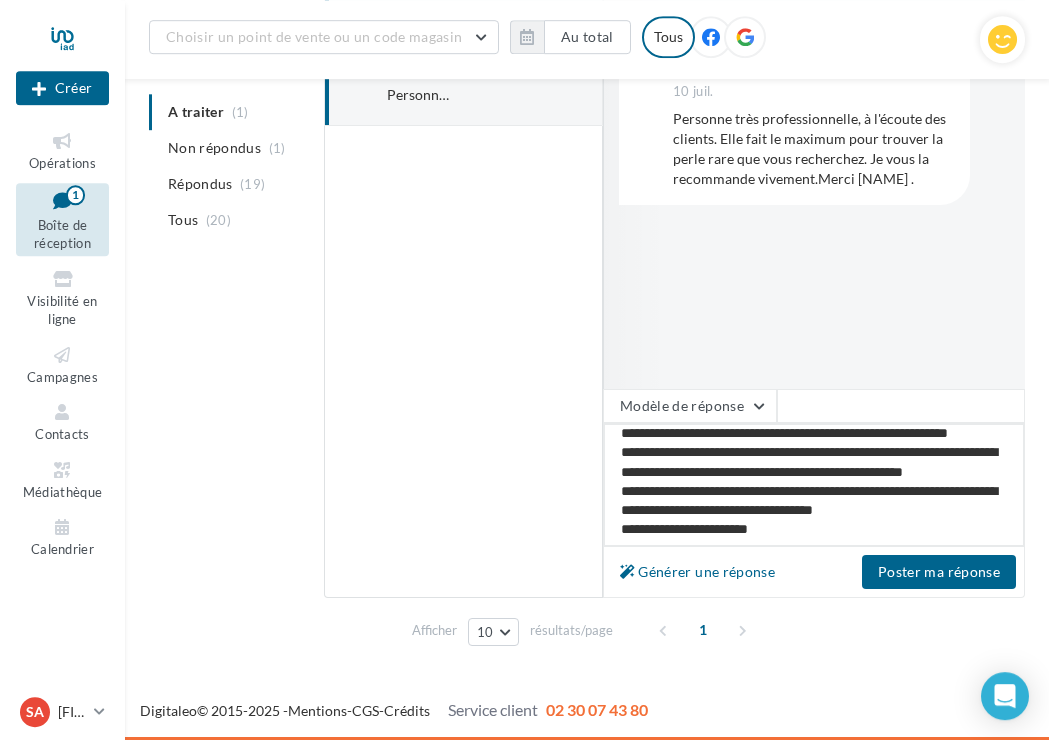 type on "**********" 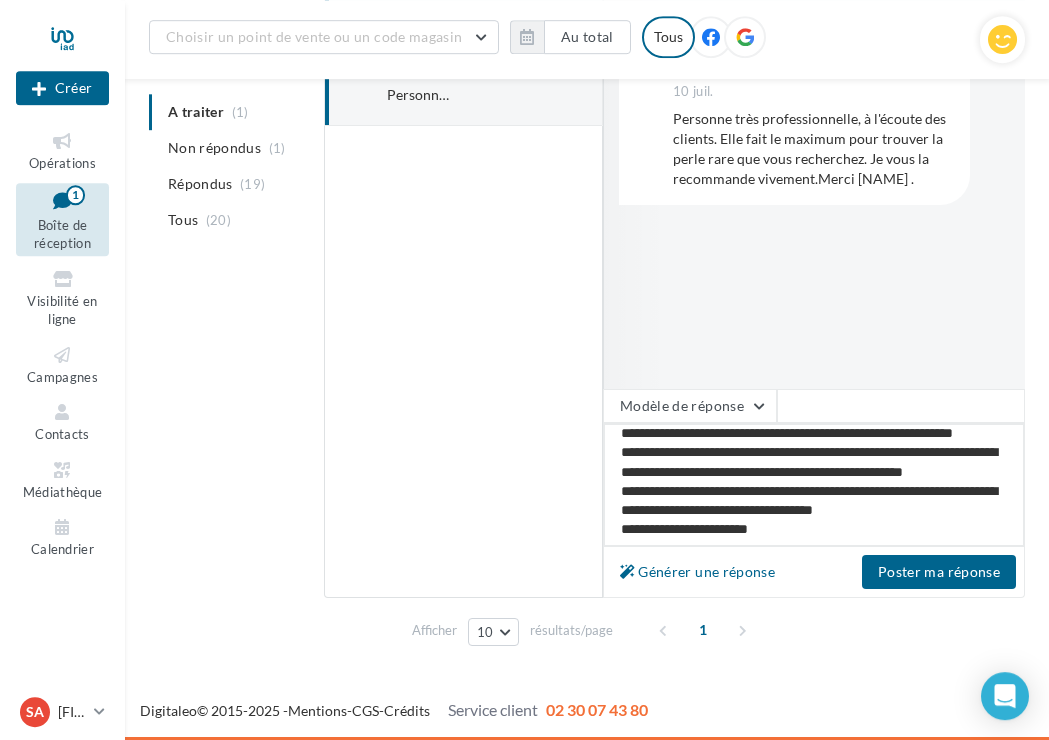 type on "**********" 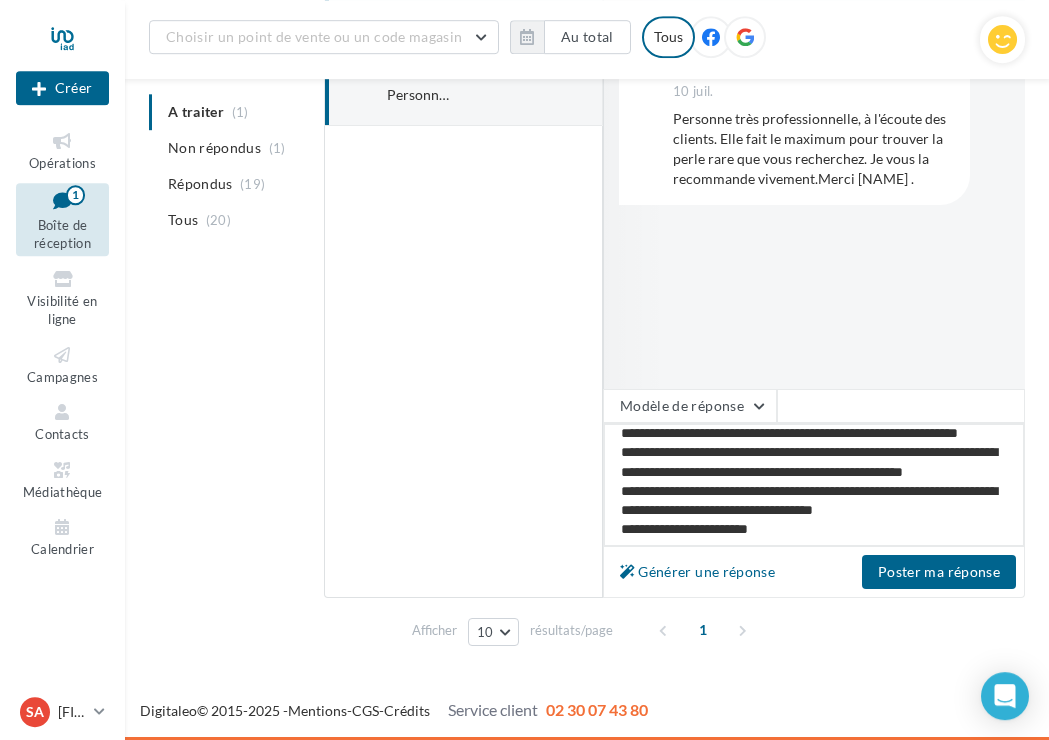 type on "**********" 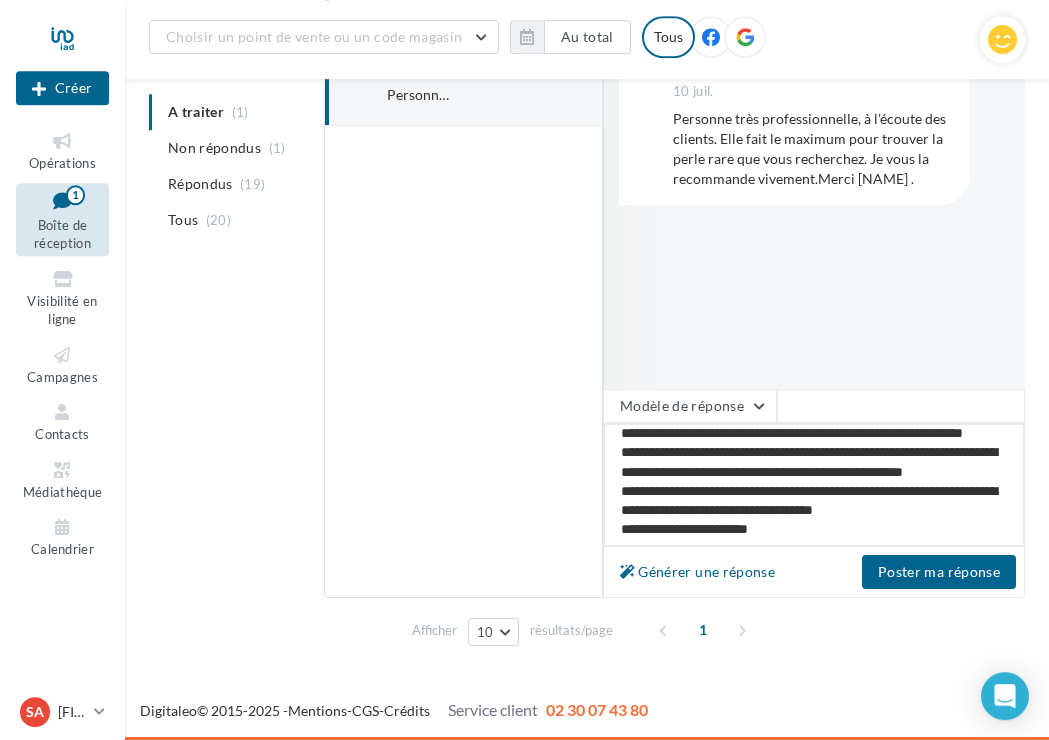type on "**********" 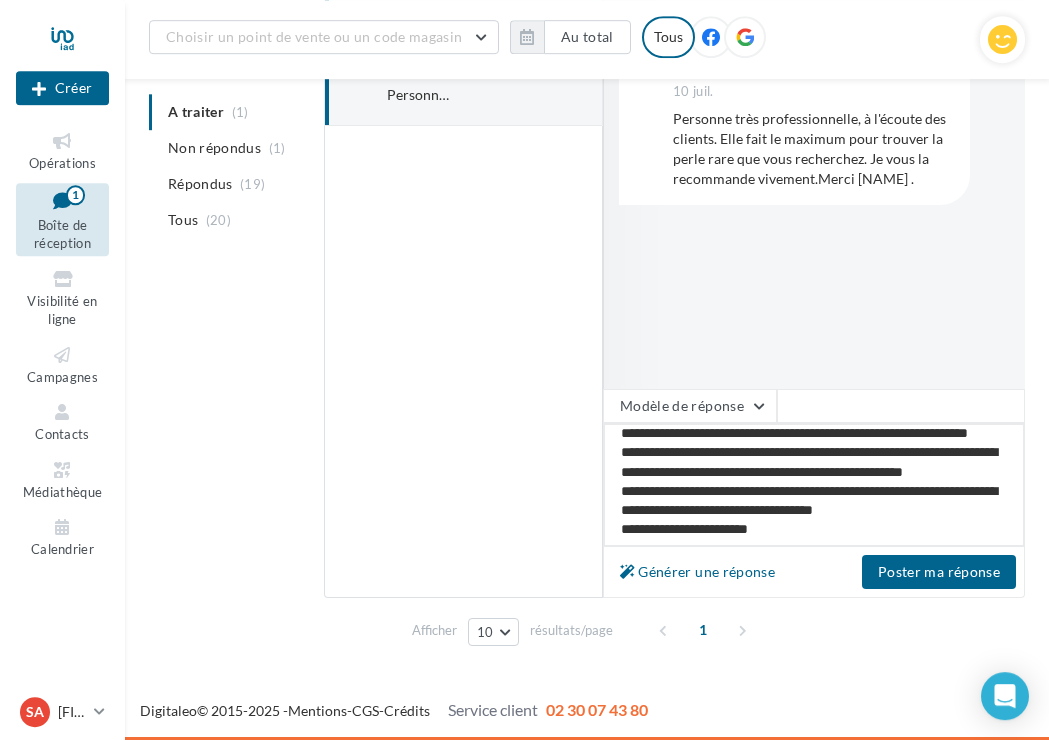 type on "**********" 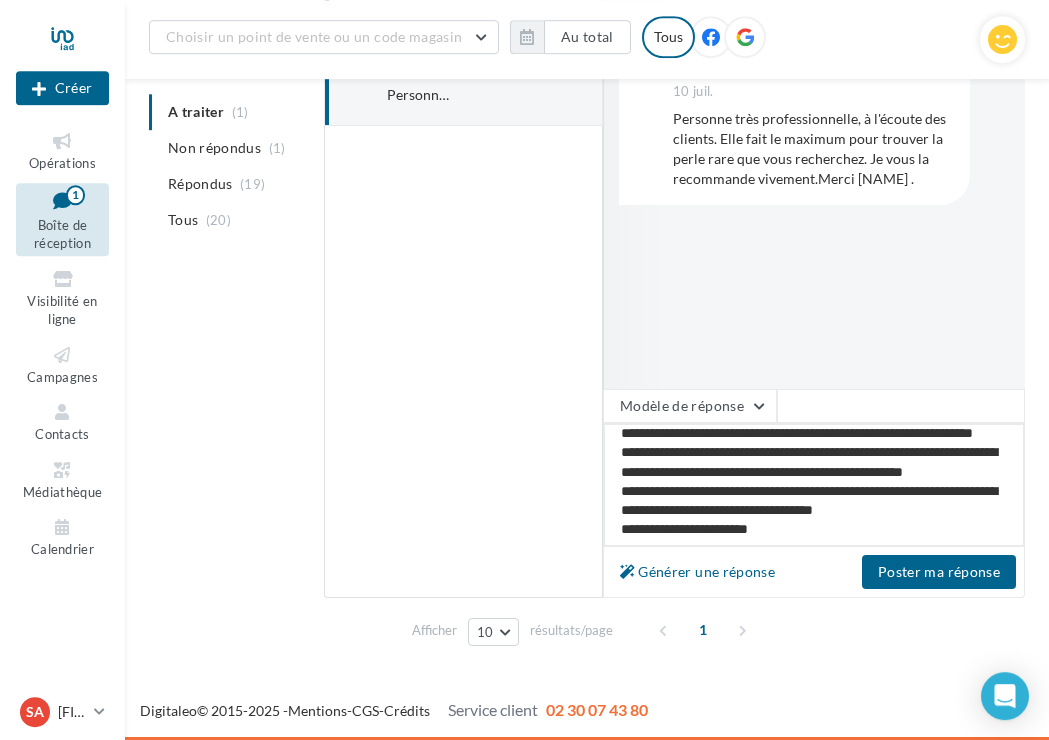 click on "**********" at bounding box center [814, 485] 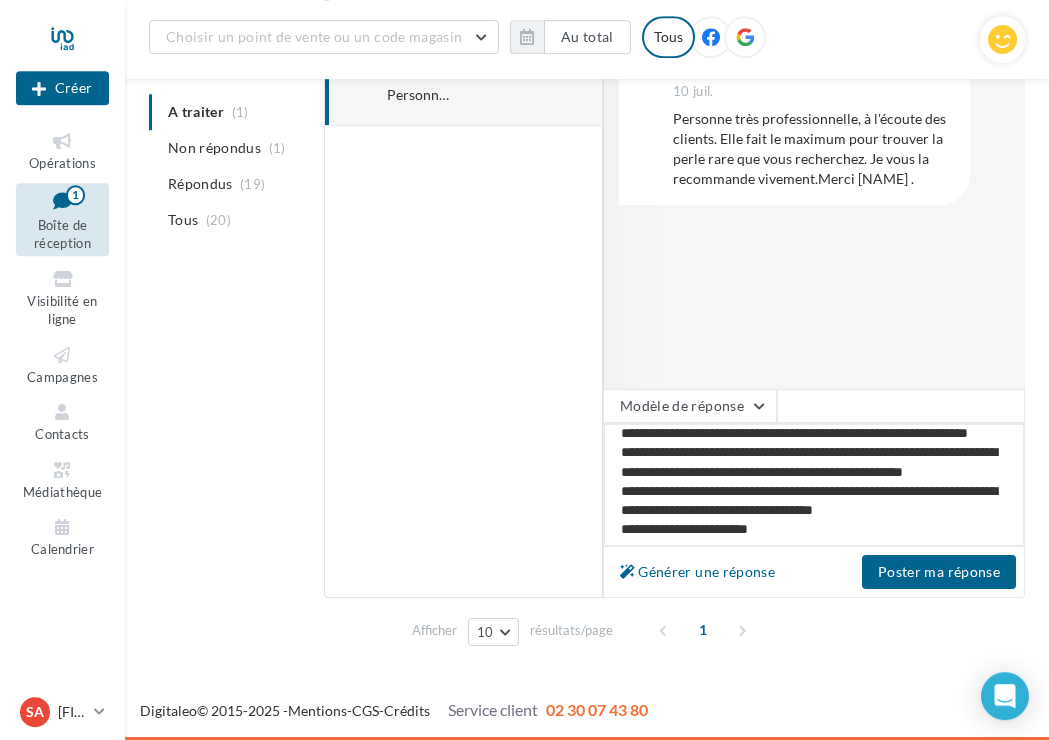 type on "**********" 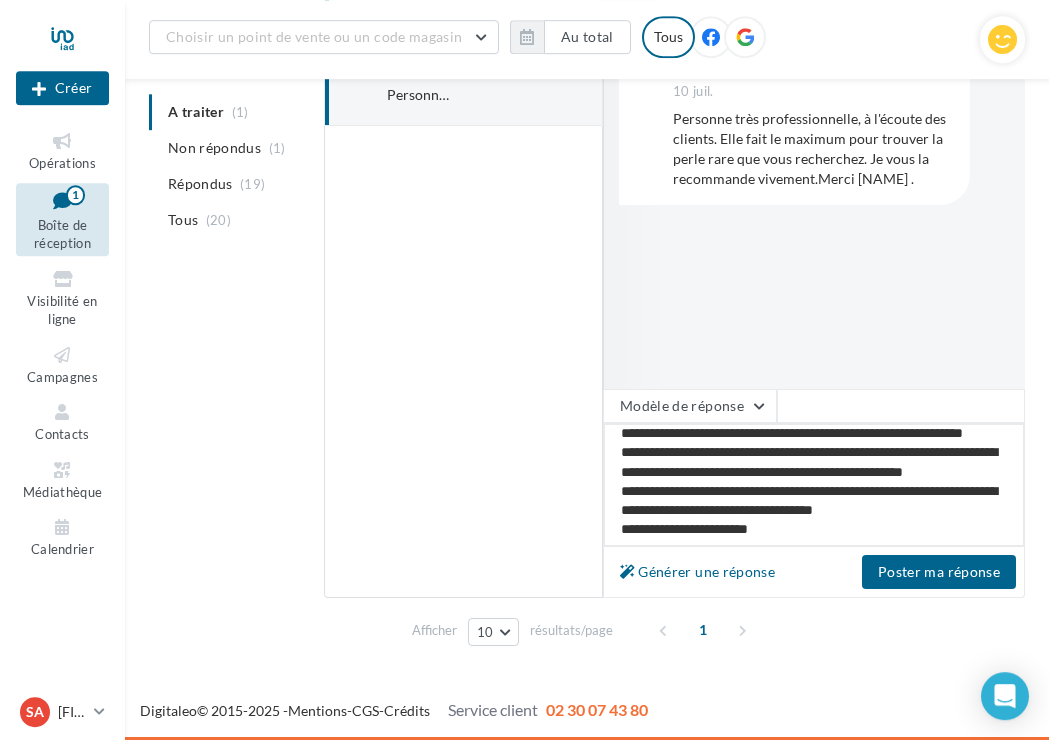 type on "**********" 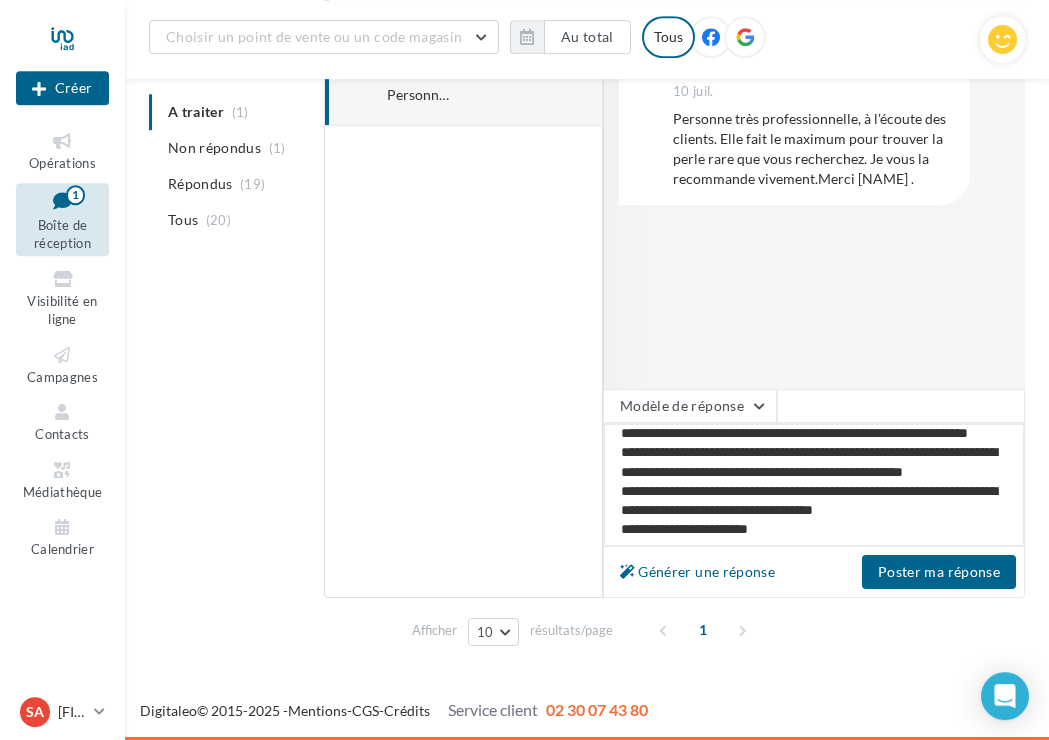 type on "**********" 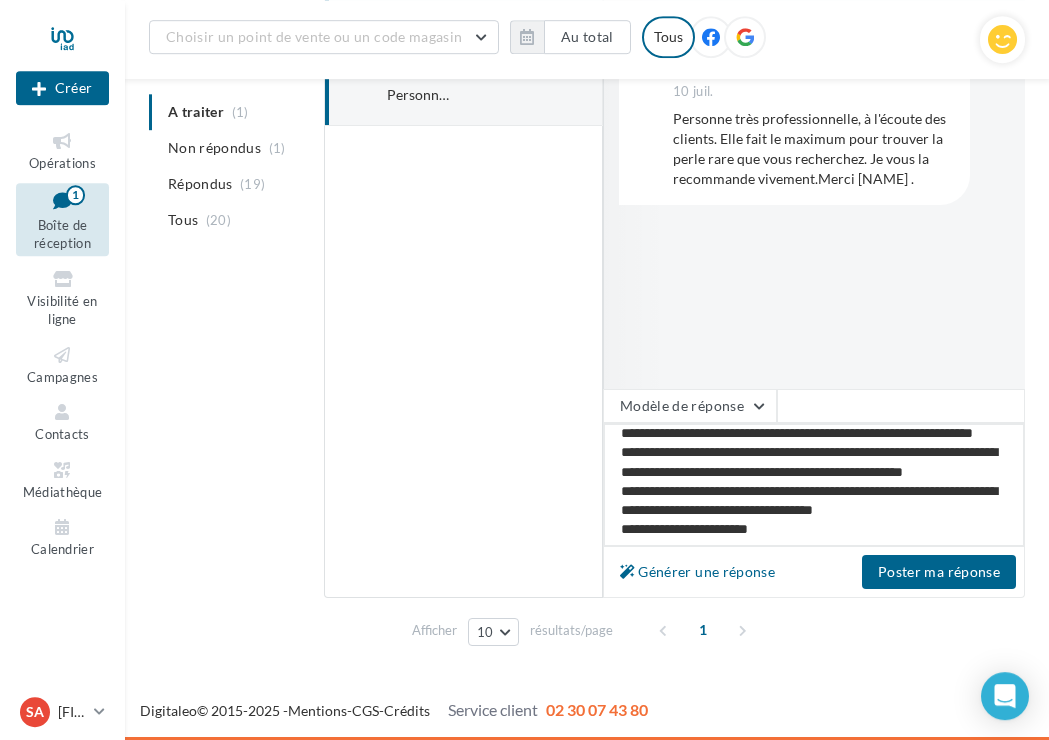type on "**********" 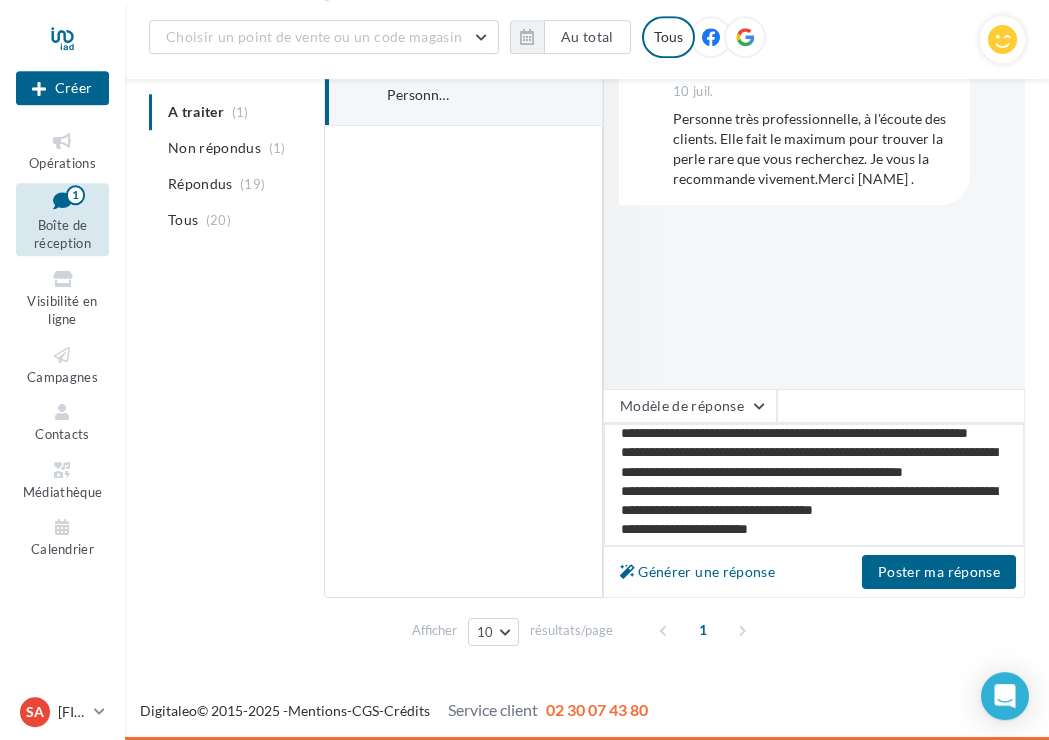 type on "**********" 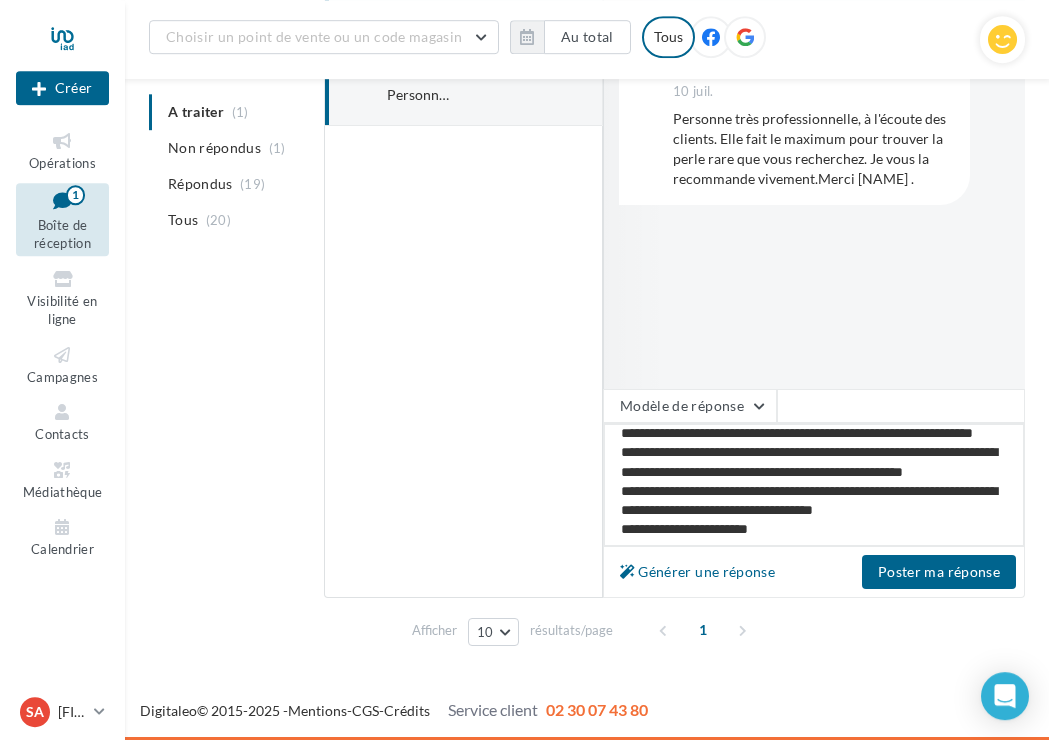 type on "**********" 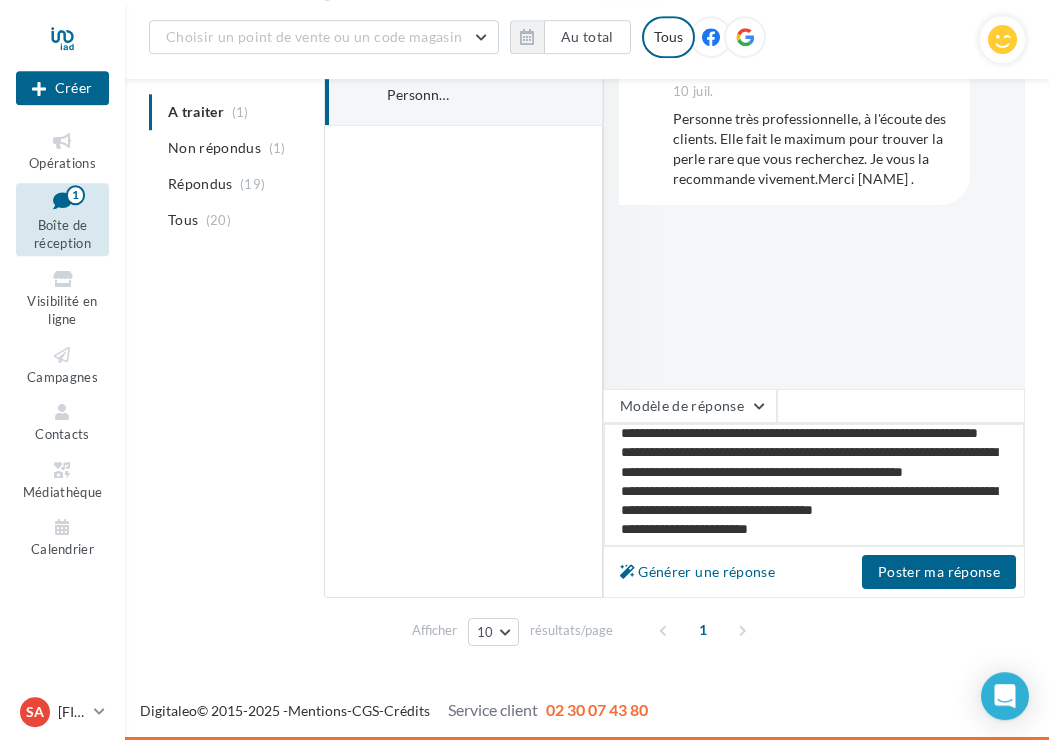 type on "**********" 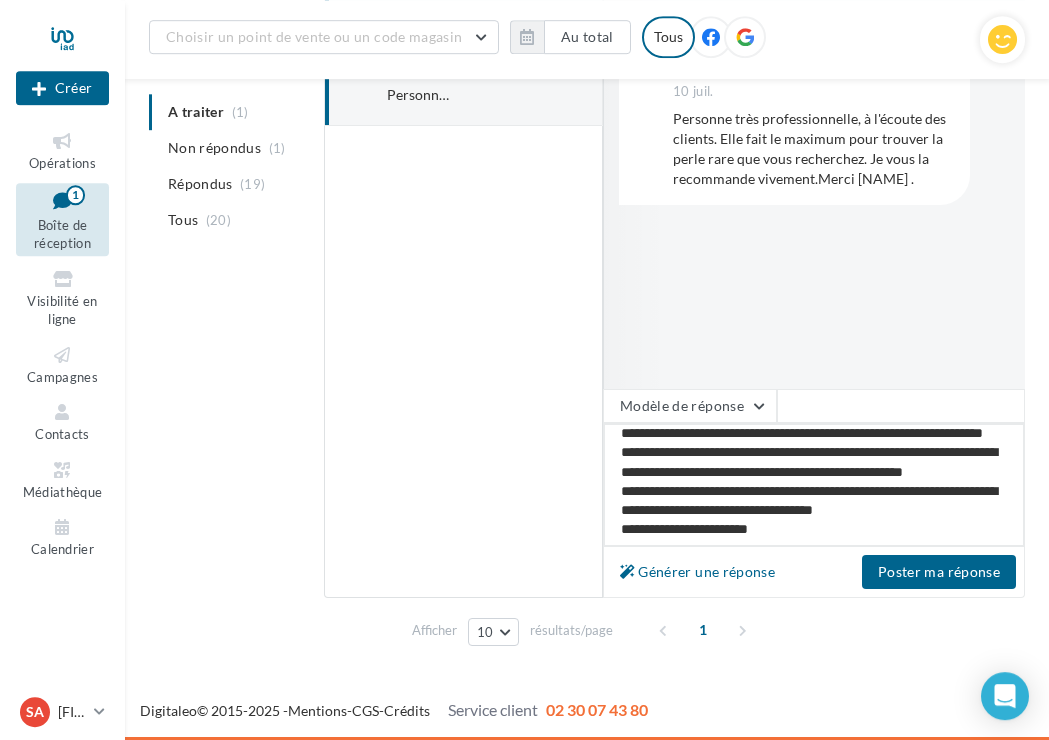 type on "**********" 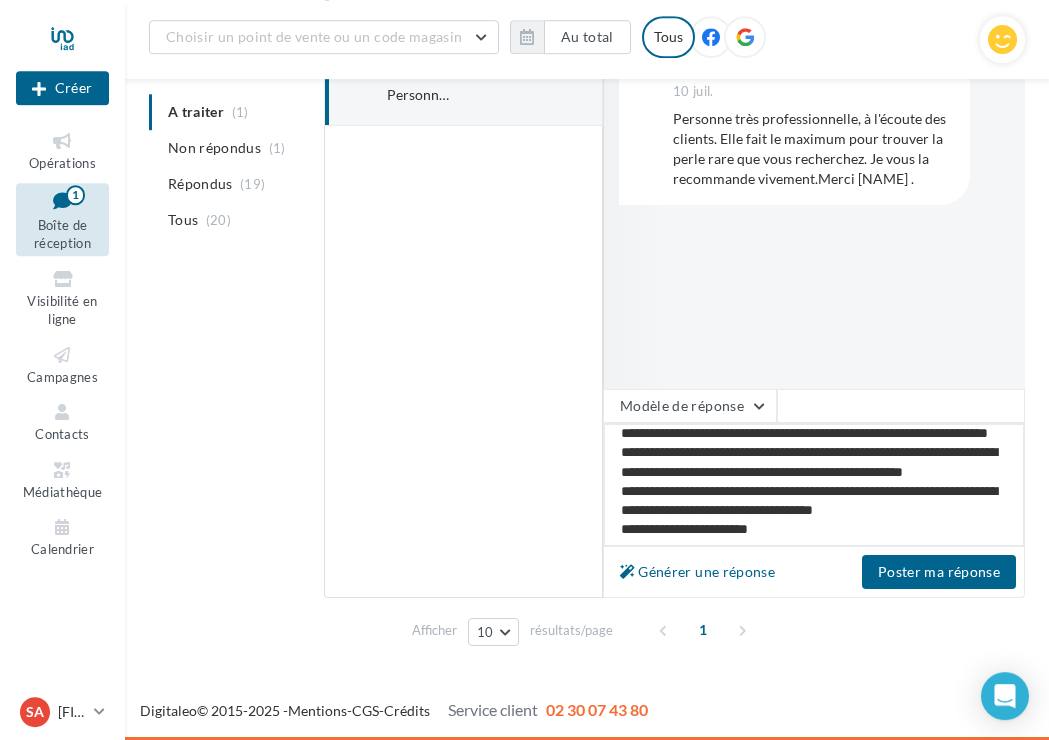type on "**********" 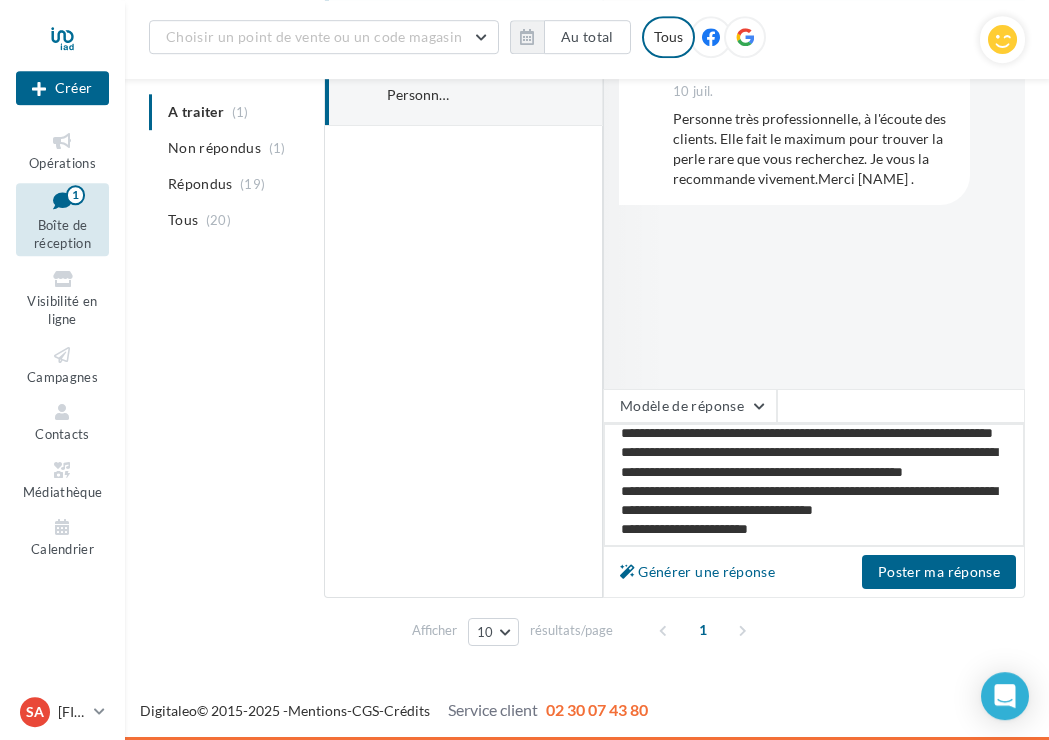 type on "**********" 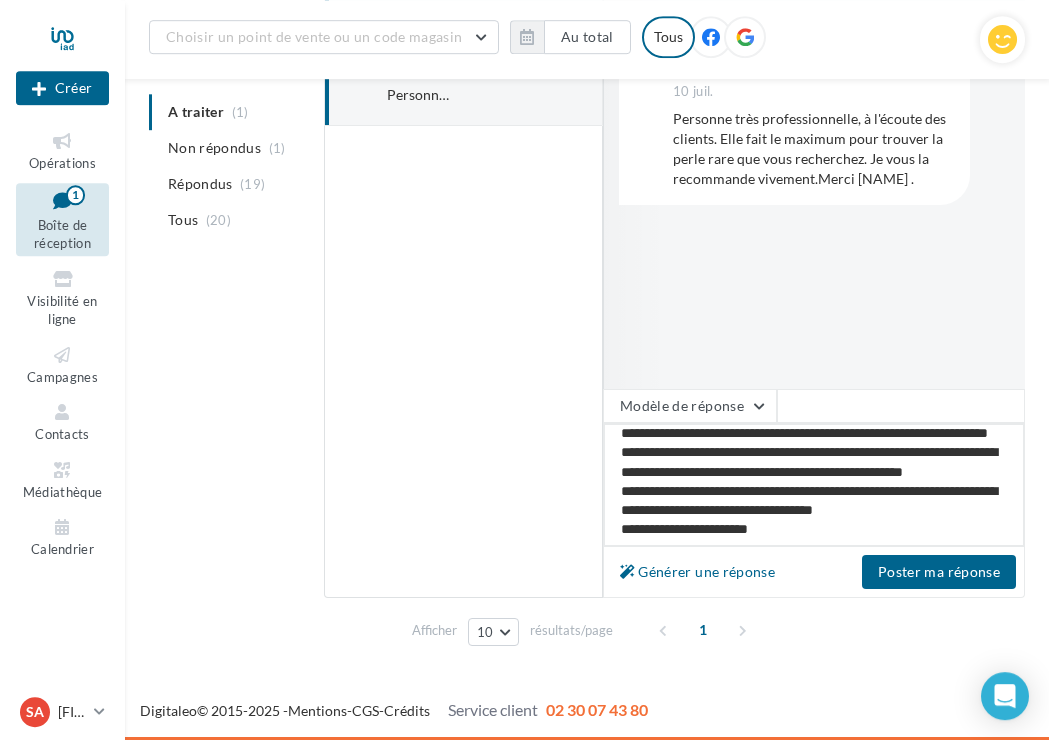 scroll, scrollTop: 367, scrollLeft: 0, axis: vertical 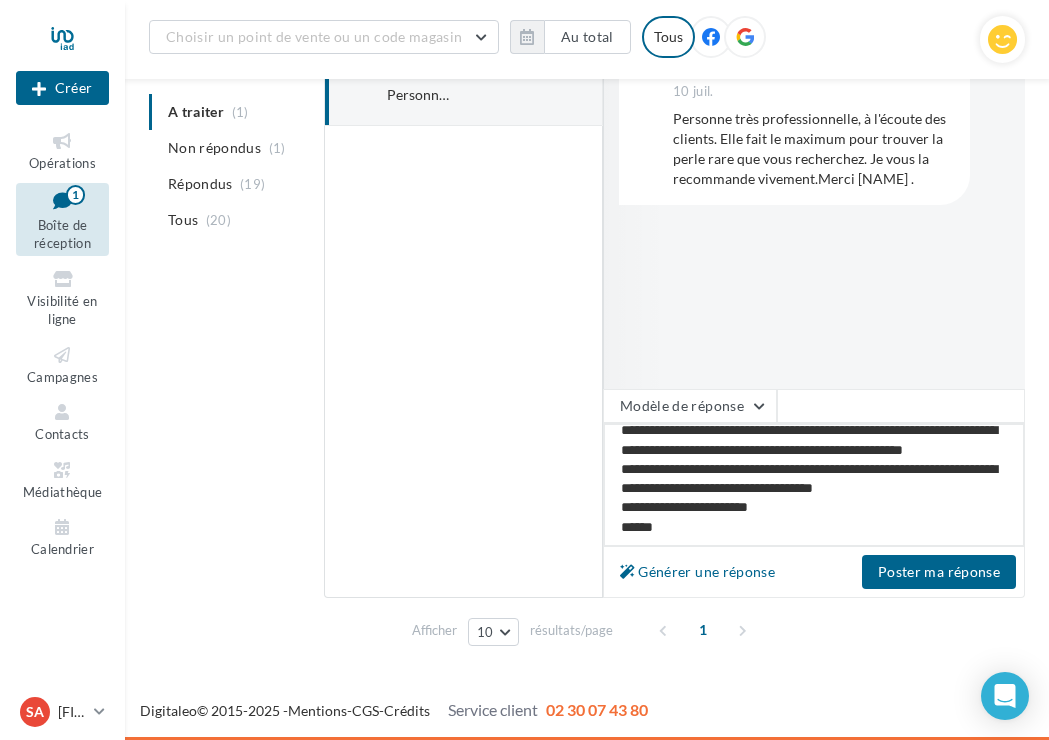 drag, startPoint x: 775, startPoint y: 469, endPoint x: 836, endPoint y: 466, distance: 61.073727 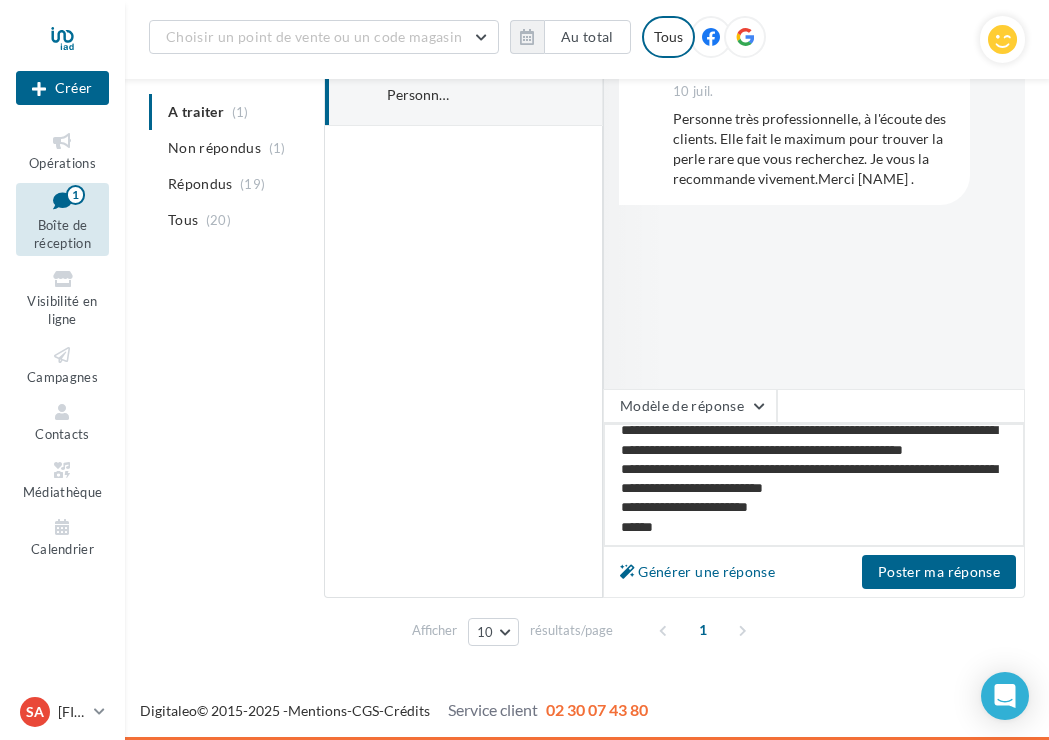 type on "**********" 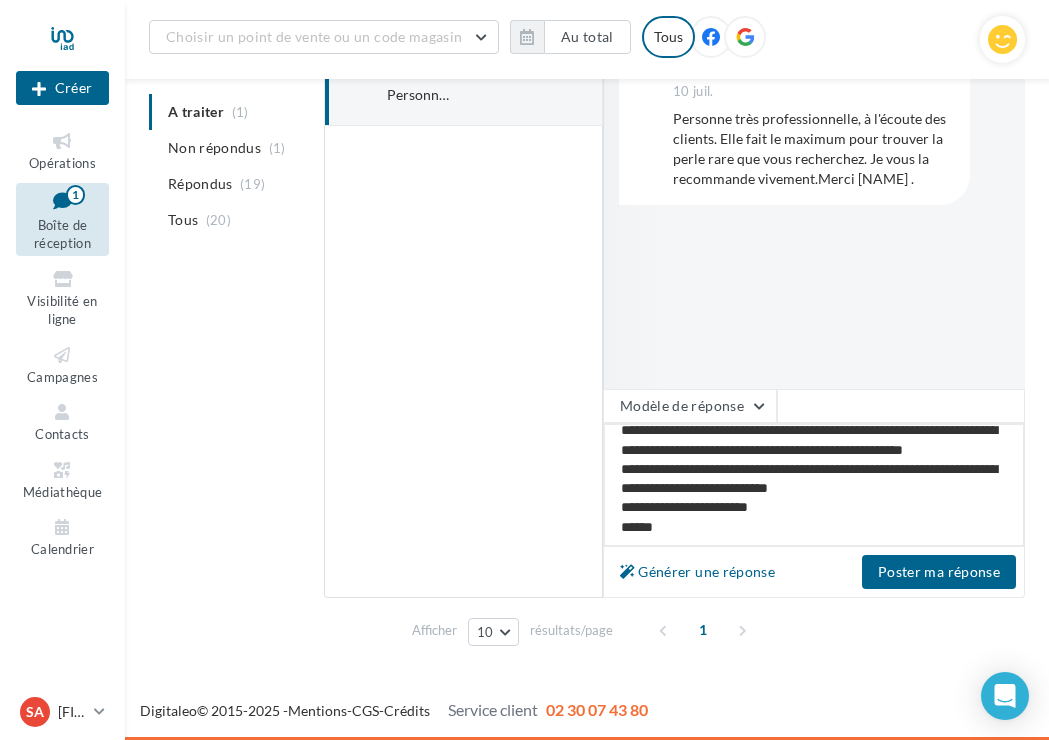 type on "**********" 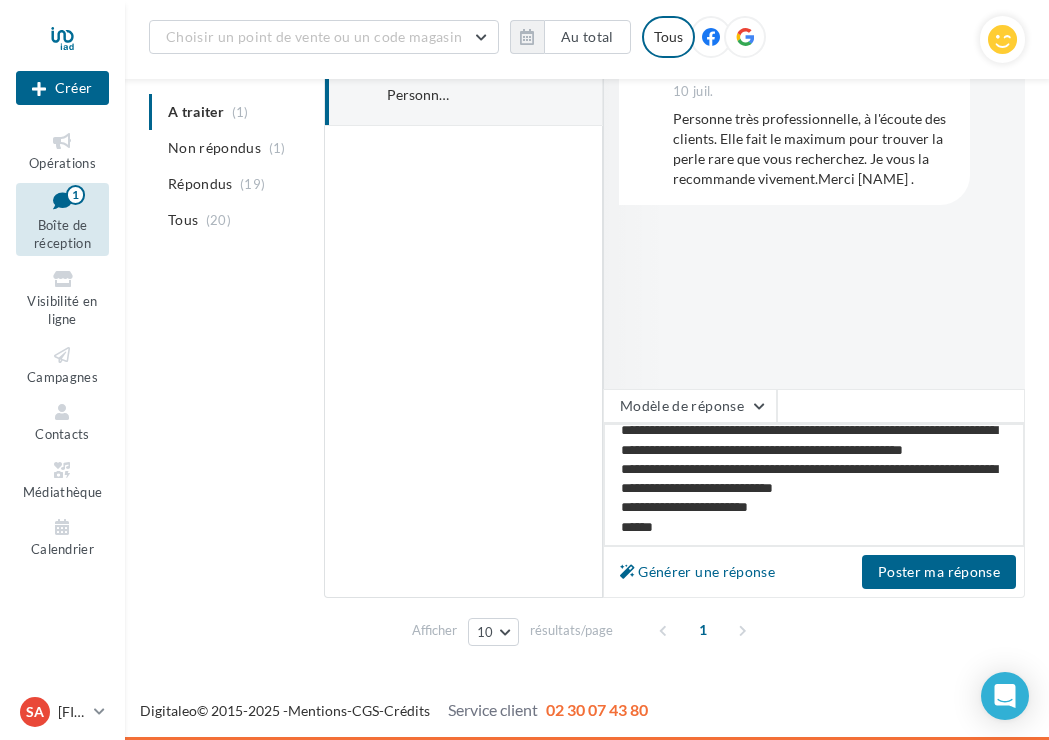 type on "**********" 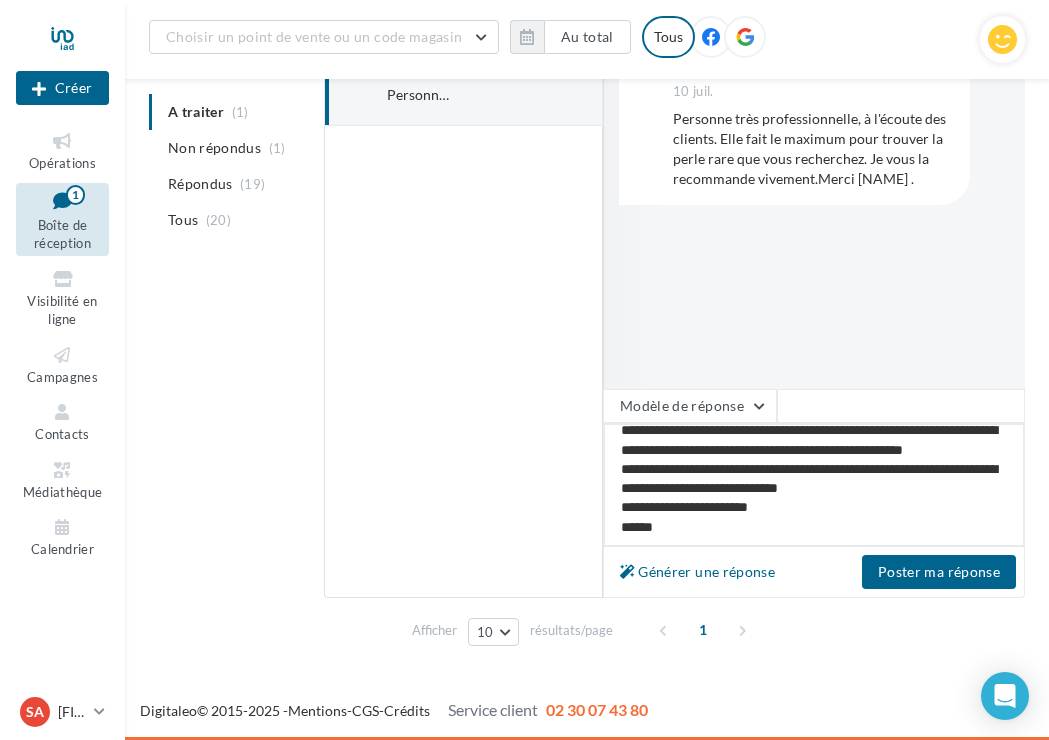 type on "**********" 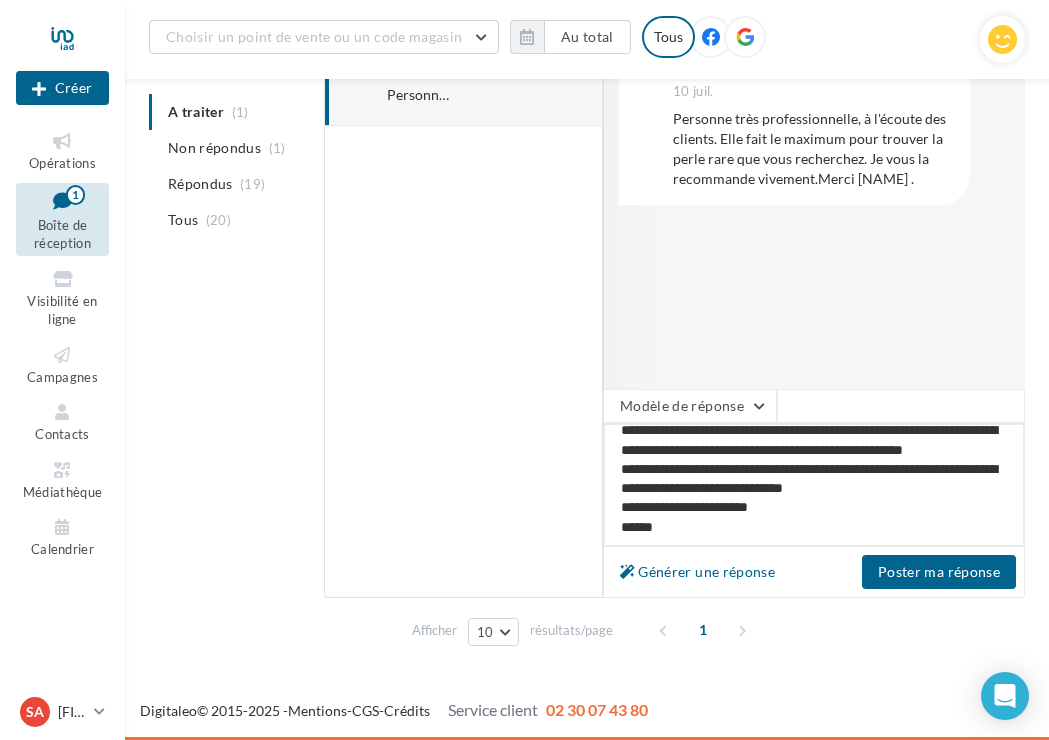 type on "**********" 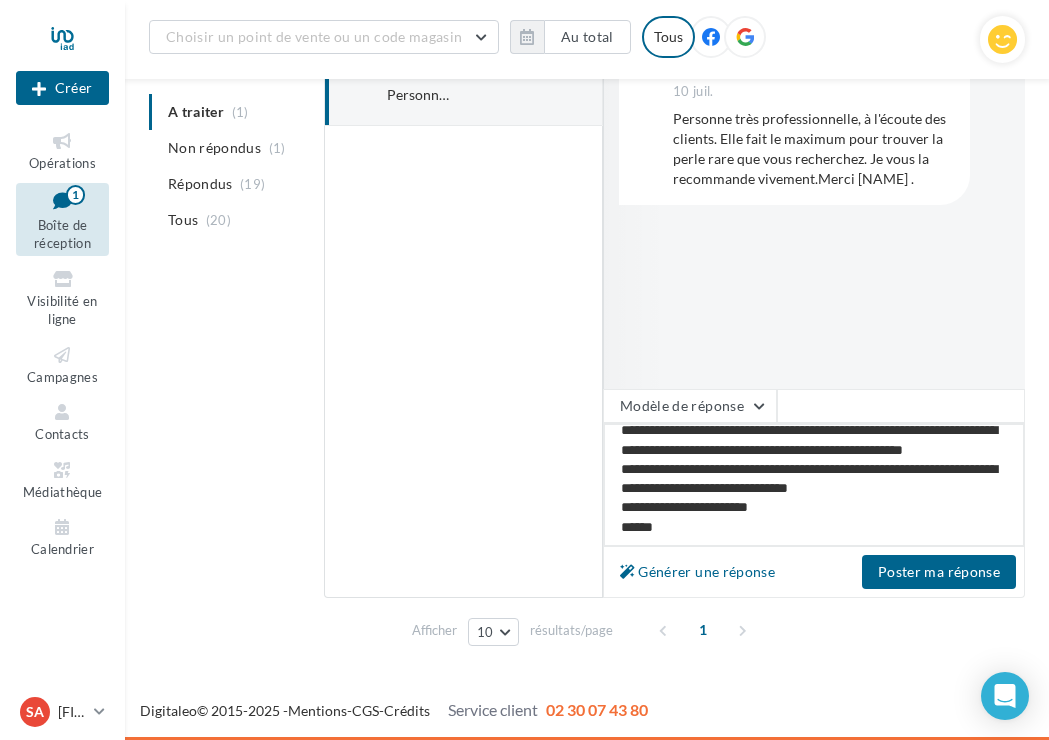 type on "**********" 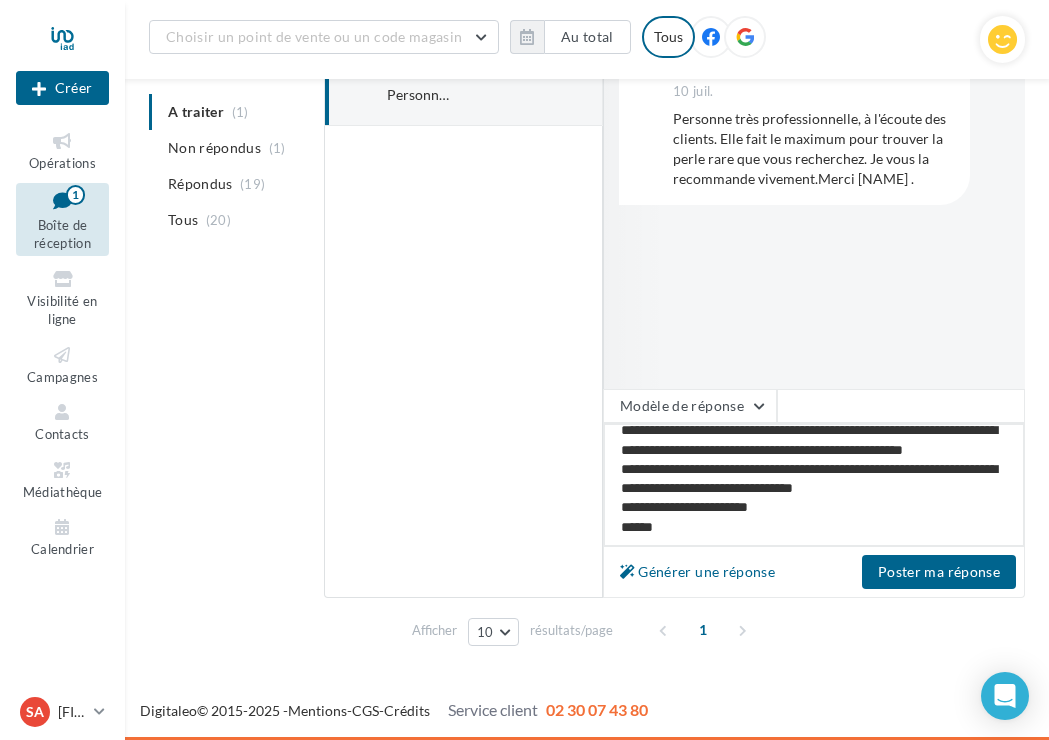 type on "**********" 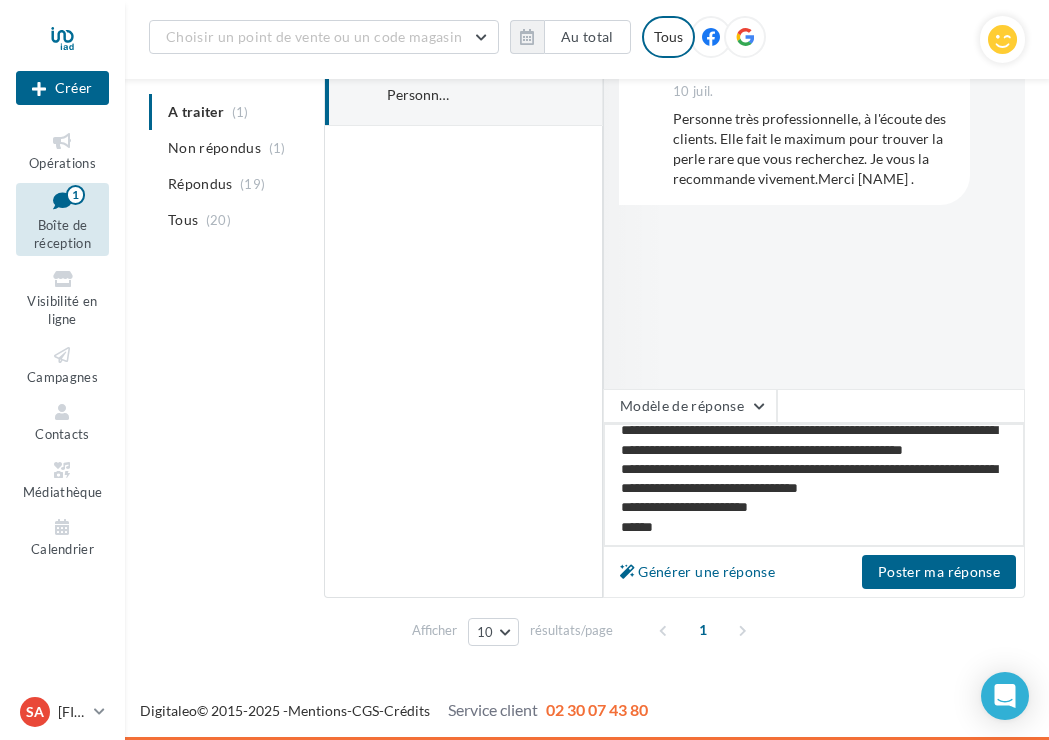 type on "**********" 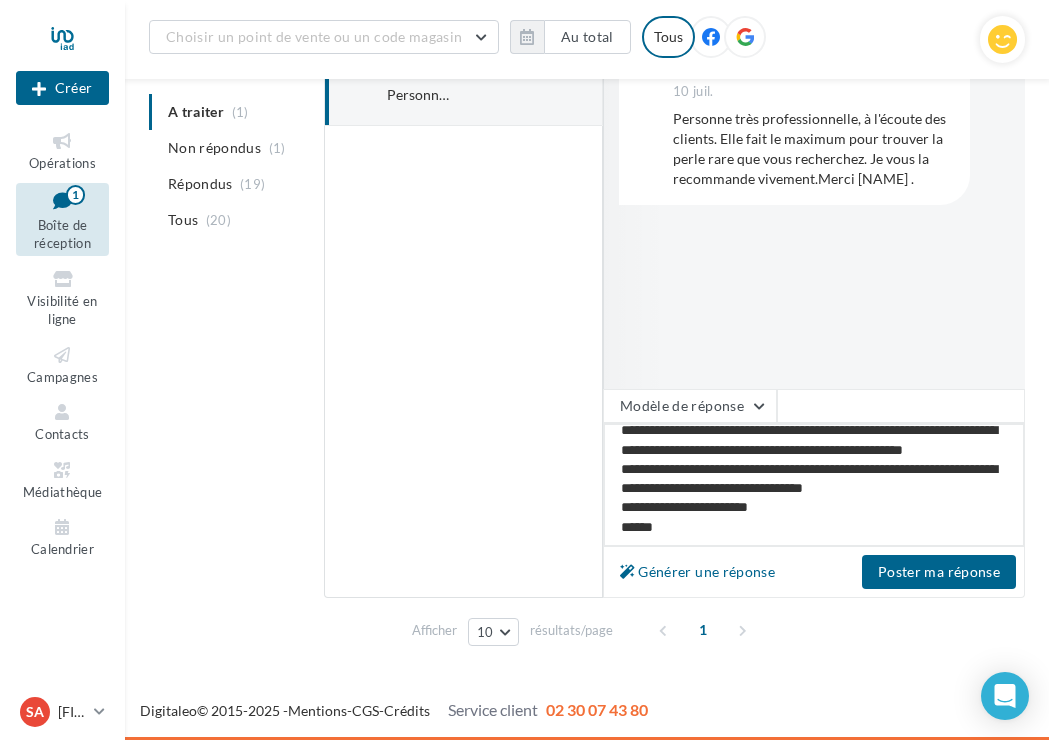 click on "**********" at bounding box center (814, 485) 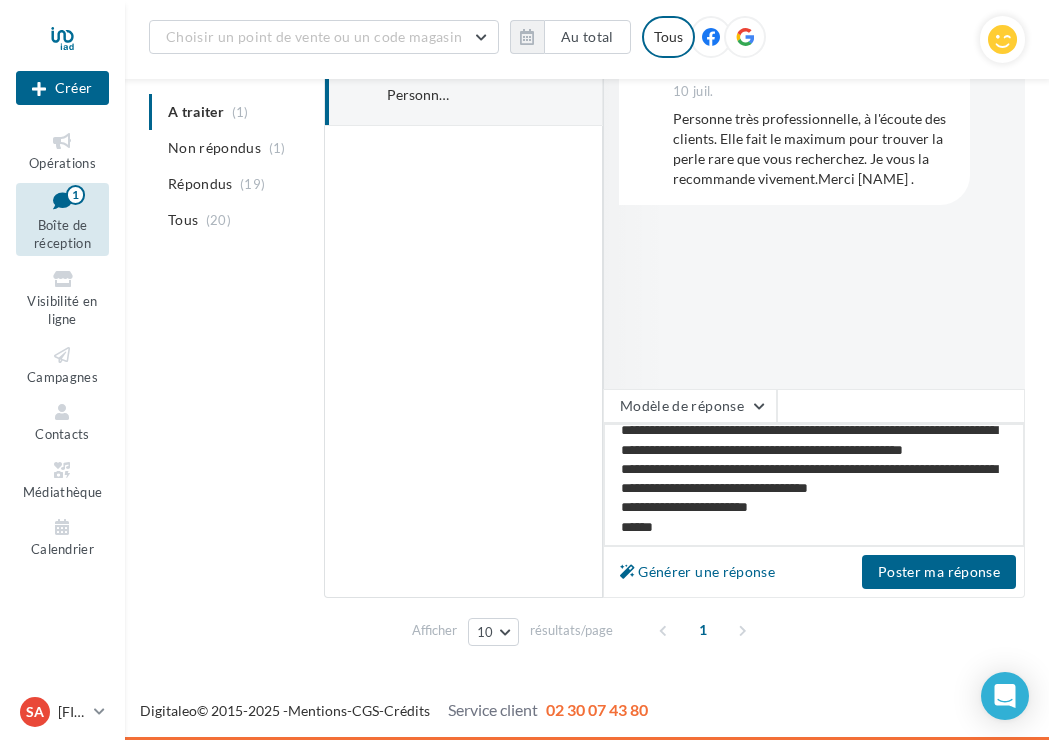 type on "**********" 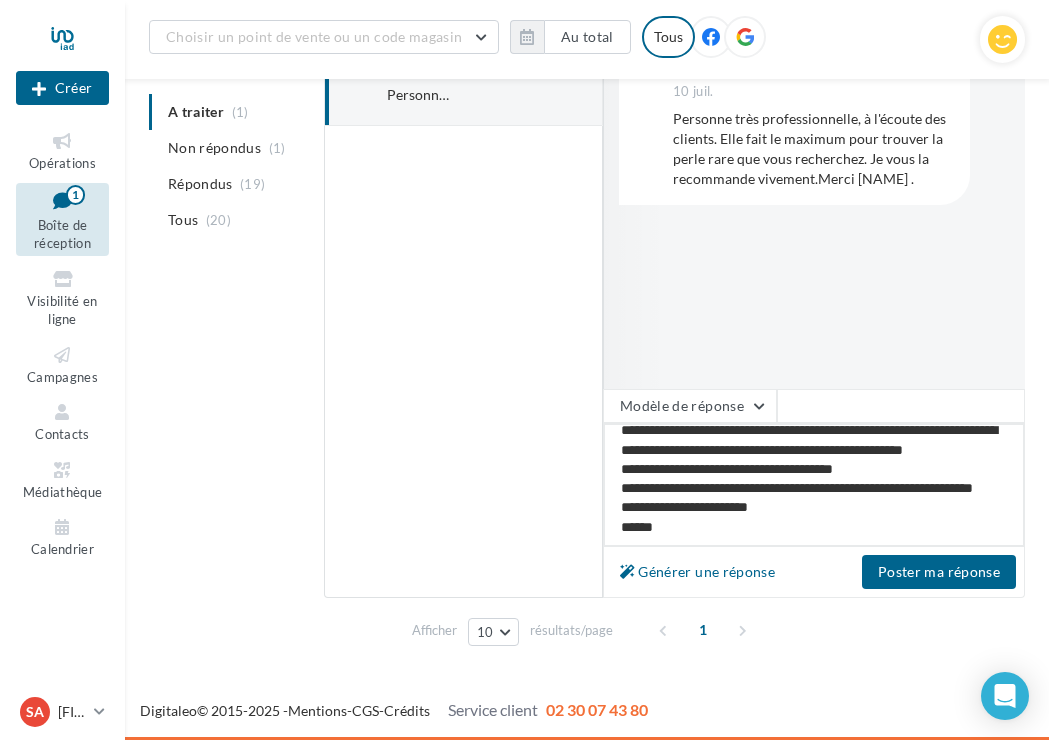 type on "**********" 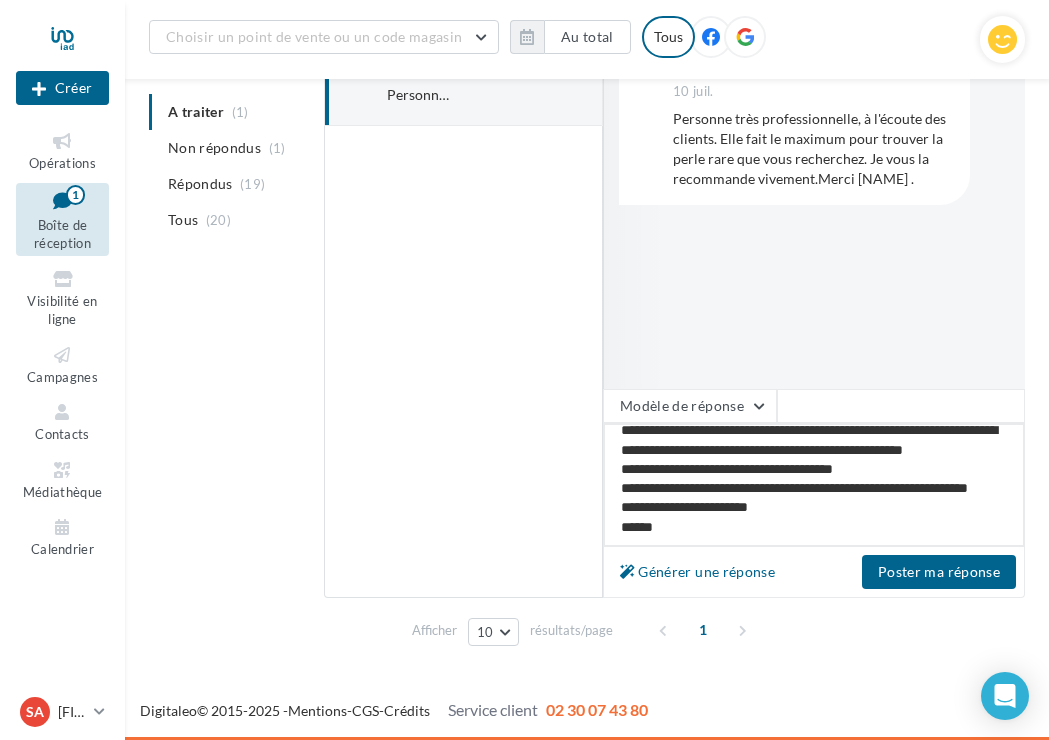 click on "**********" at bounding box center (814, 485) 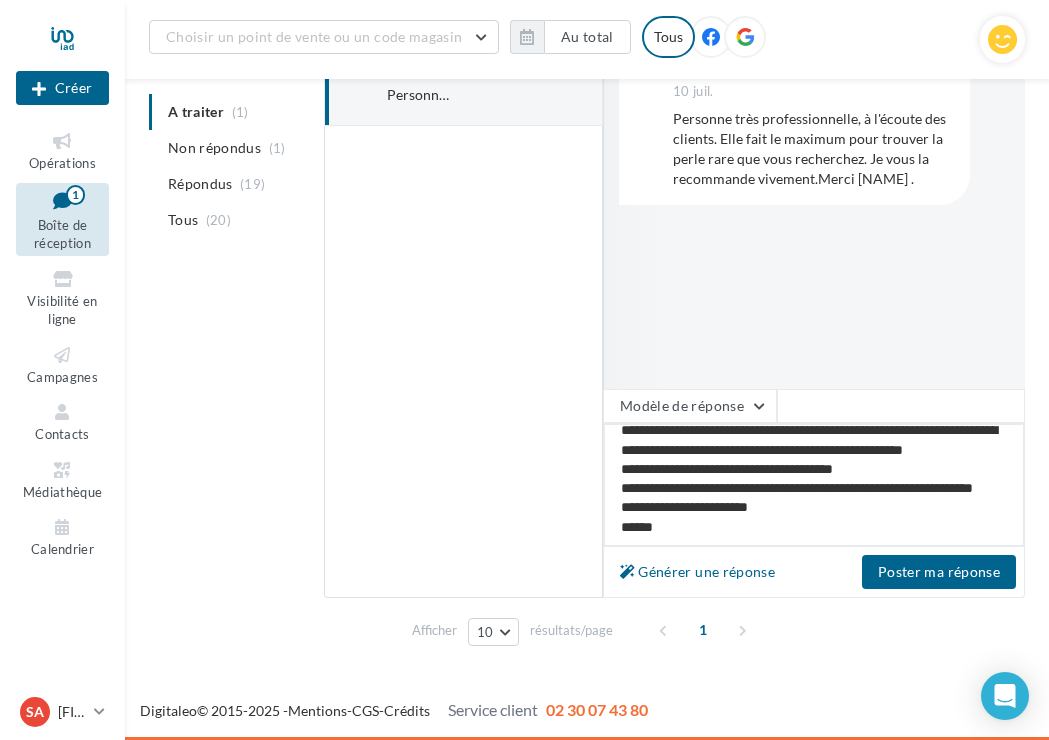 type on "**********" 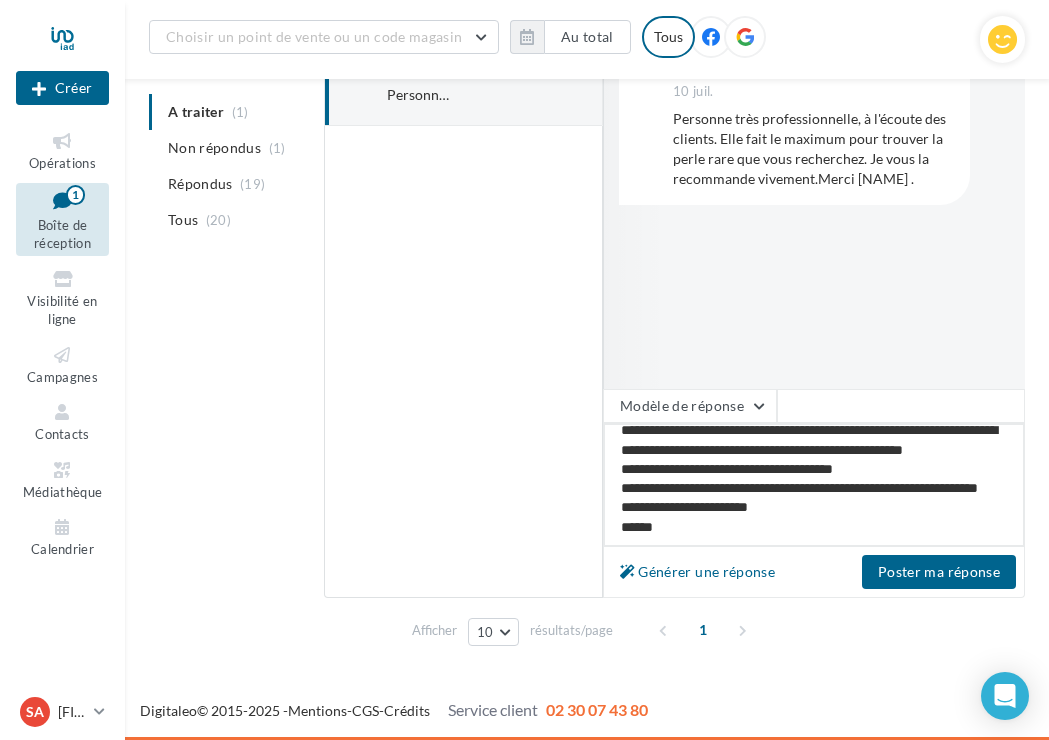 type on "**********" 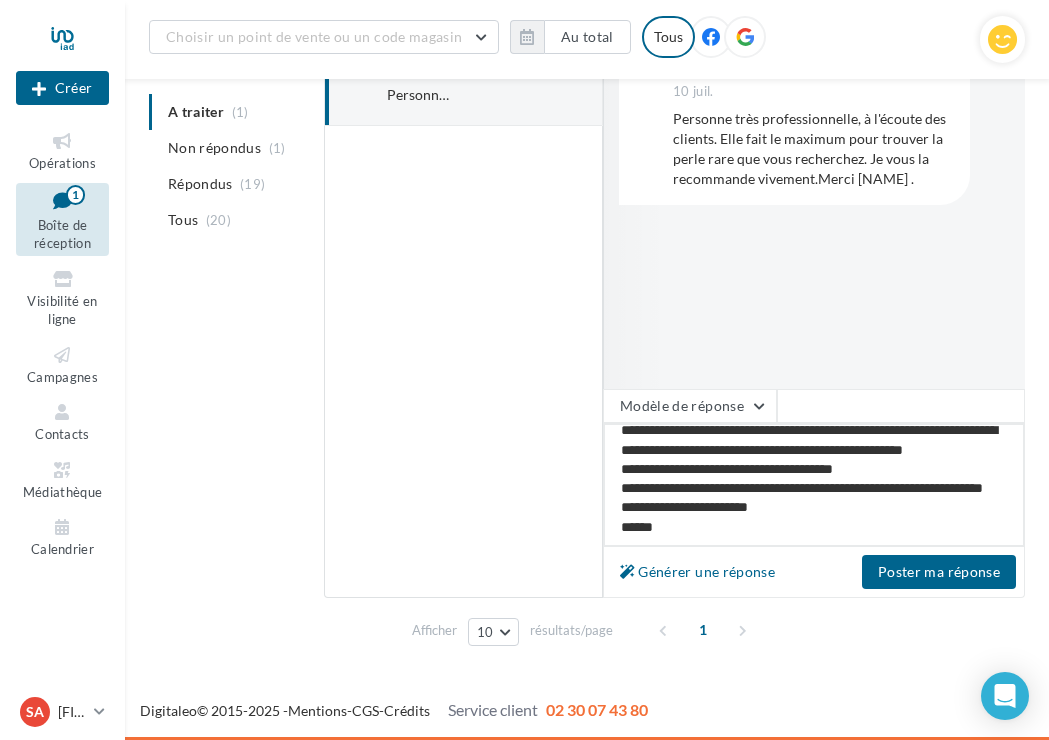 type on "**********" 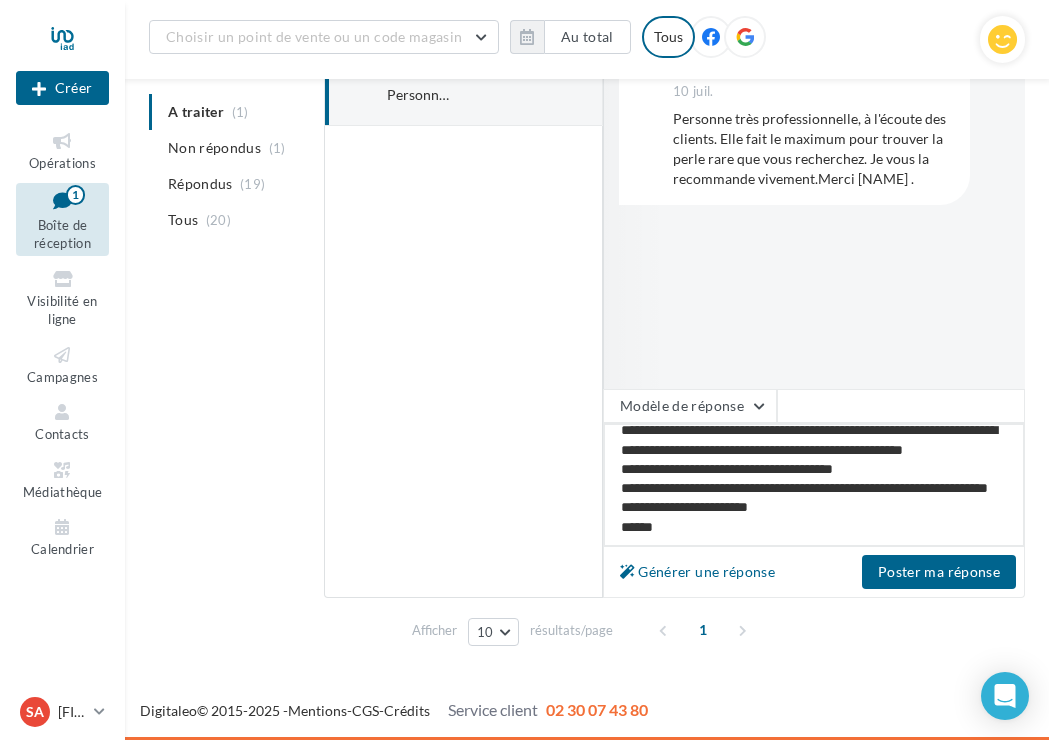 type on "**********" 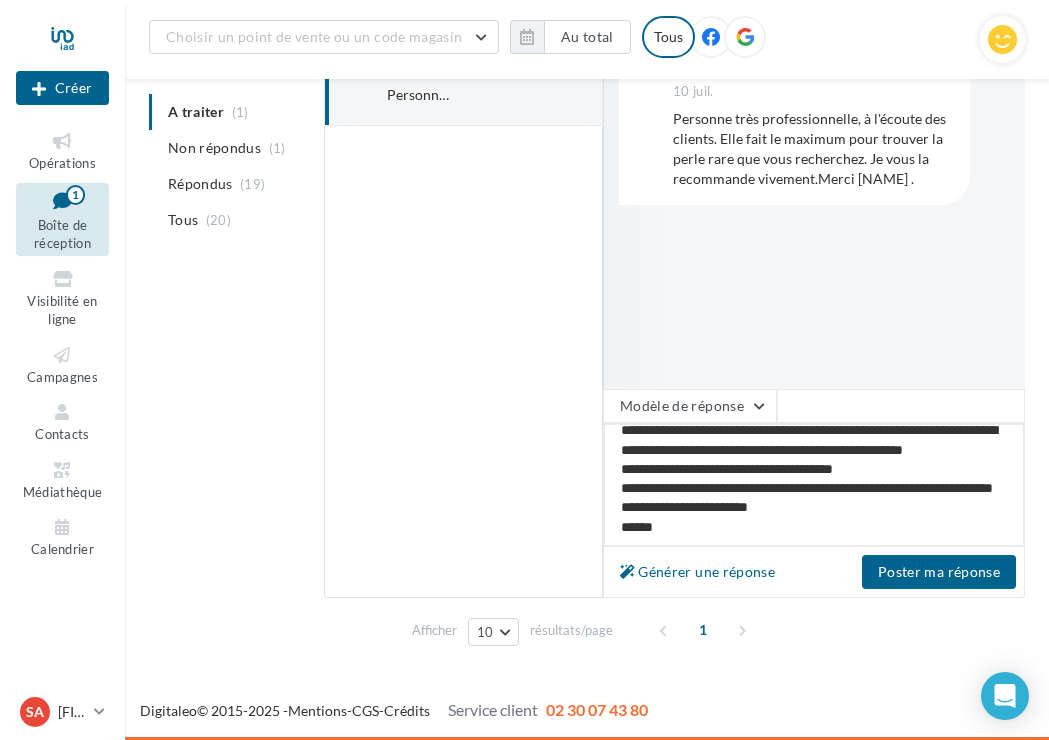 type on "**********" 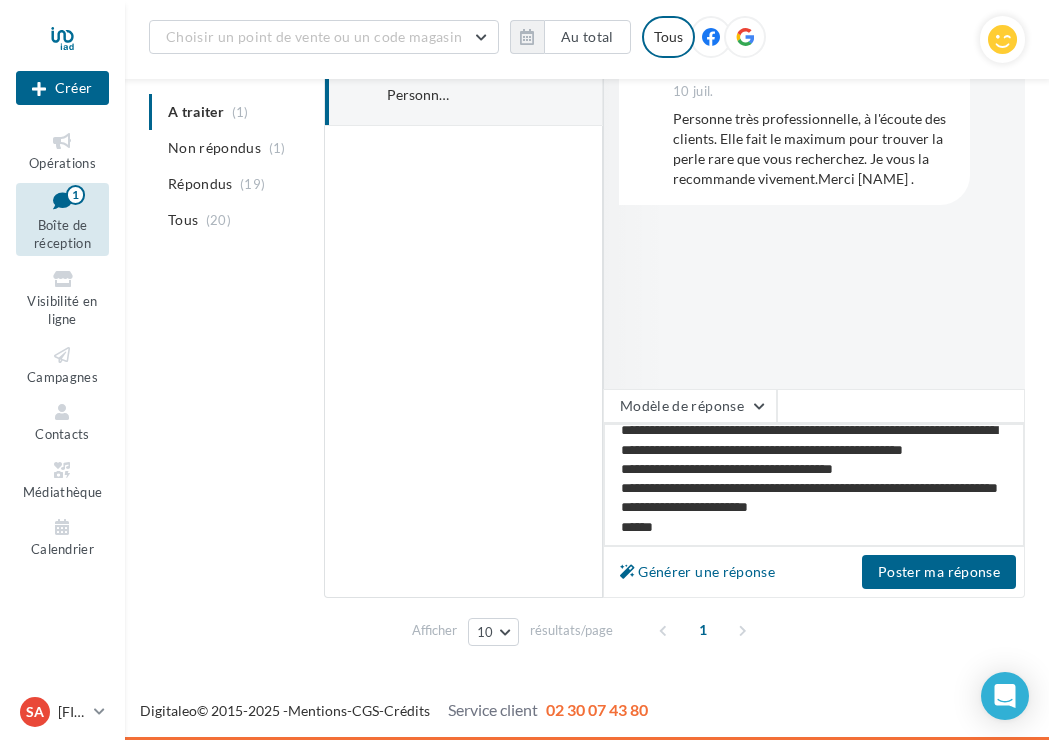 type on "**********" 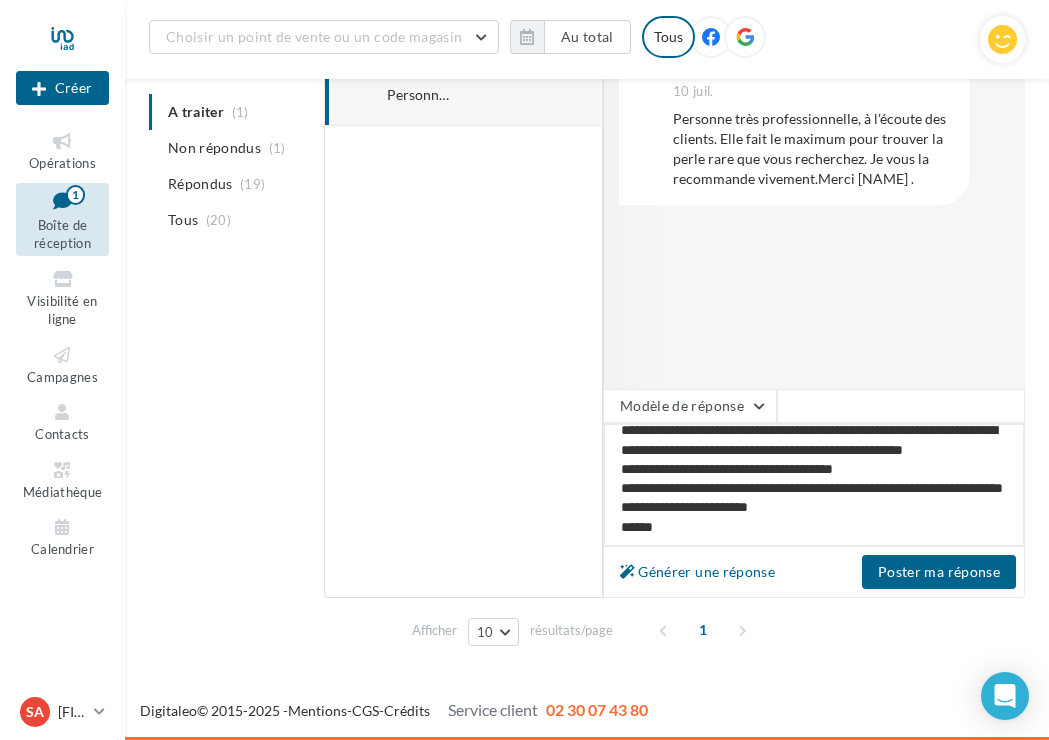 type 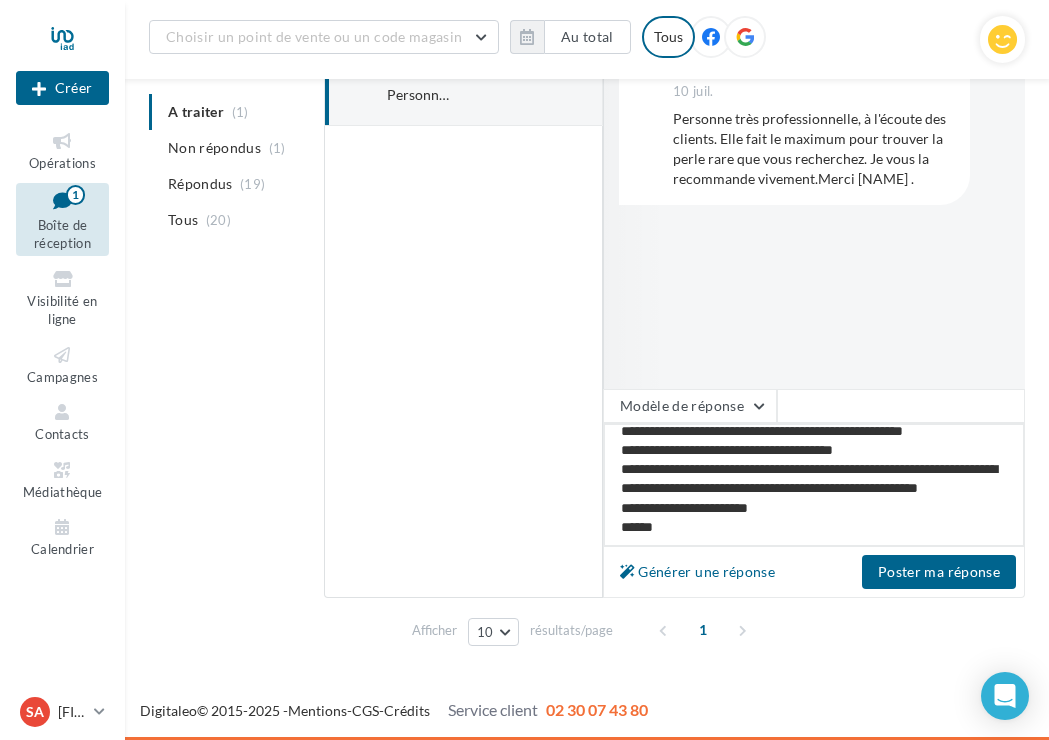 scroll, scrollTop: 108, scrollLeft: 0, axis: vertical 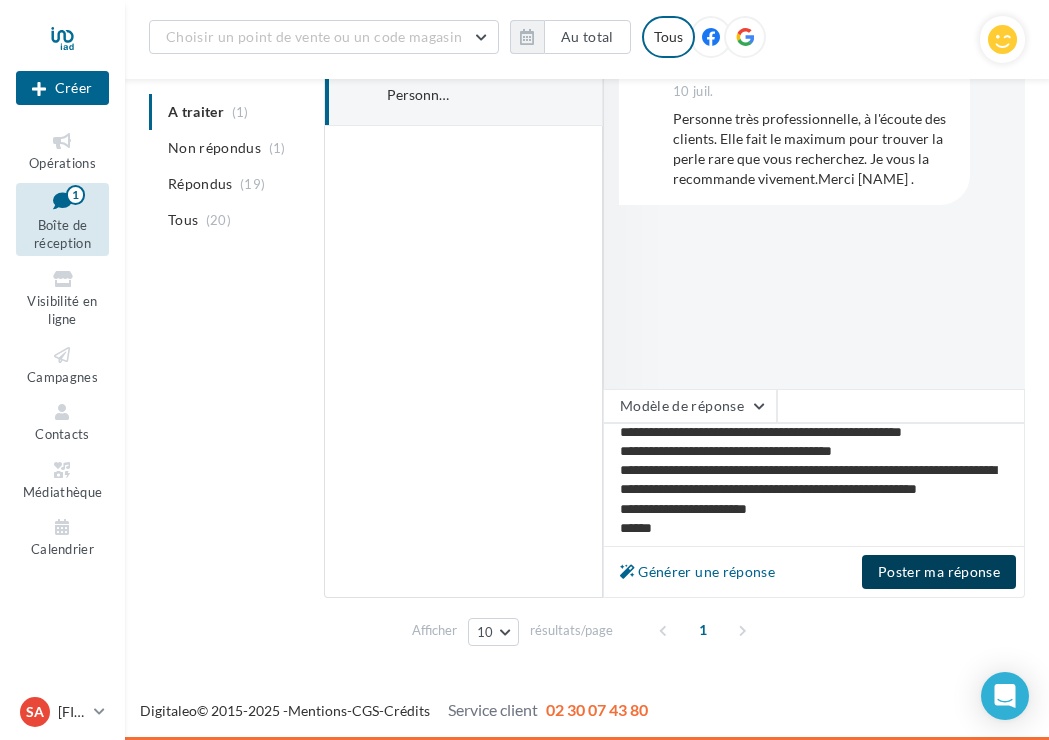 click on "Poster ma réponse" at bounding box center [939, 572] 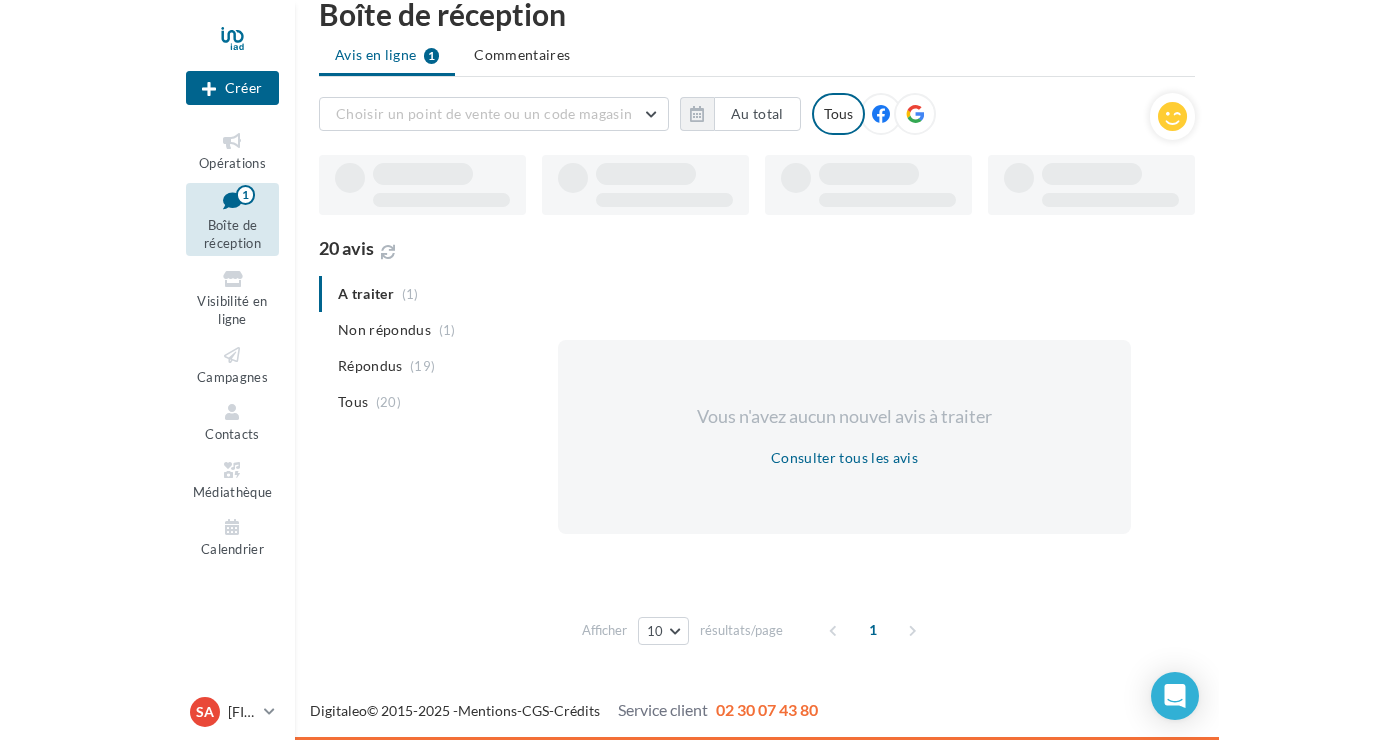 scroll, scrollTop: 32, scrollLeft: 0, axis: vertical 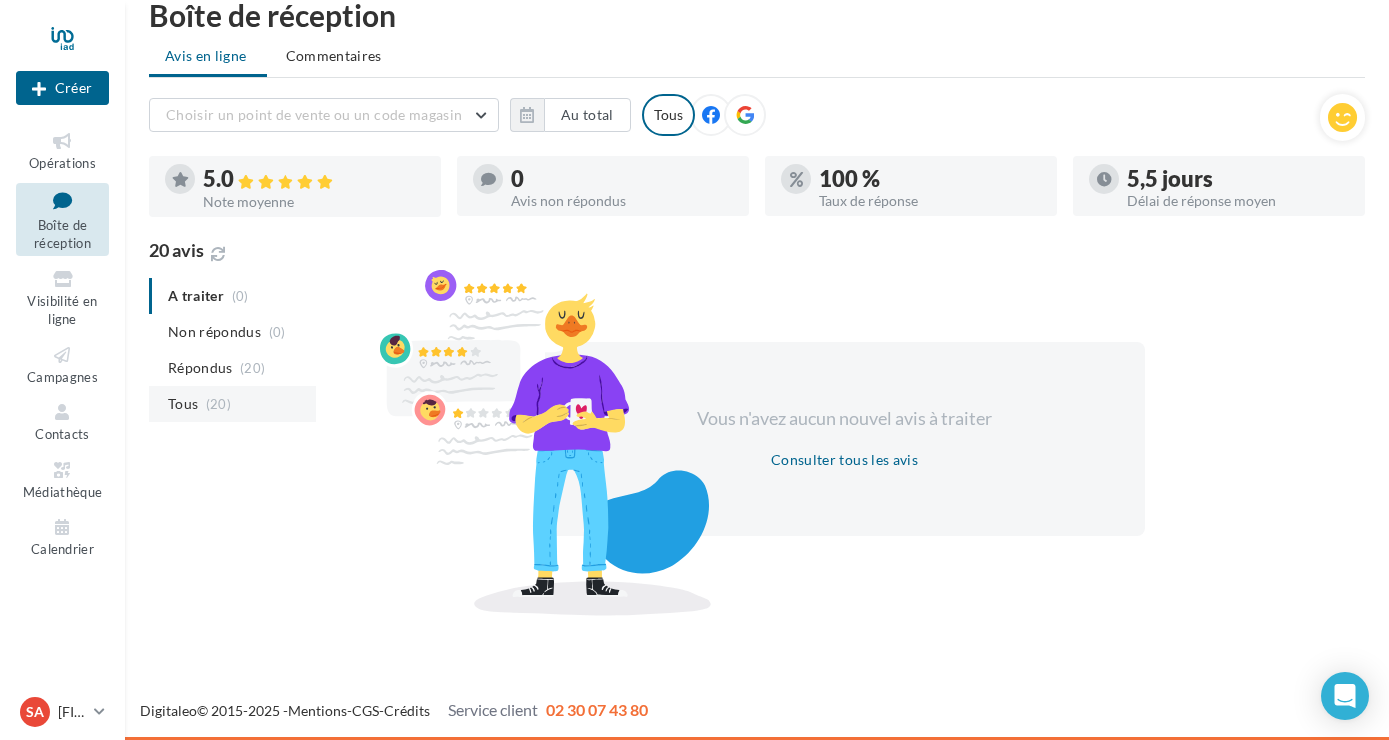 click on "Tous
(20)" at bounding box center (232, 404) 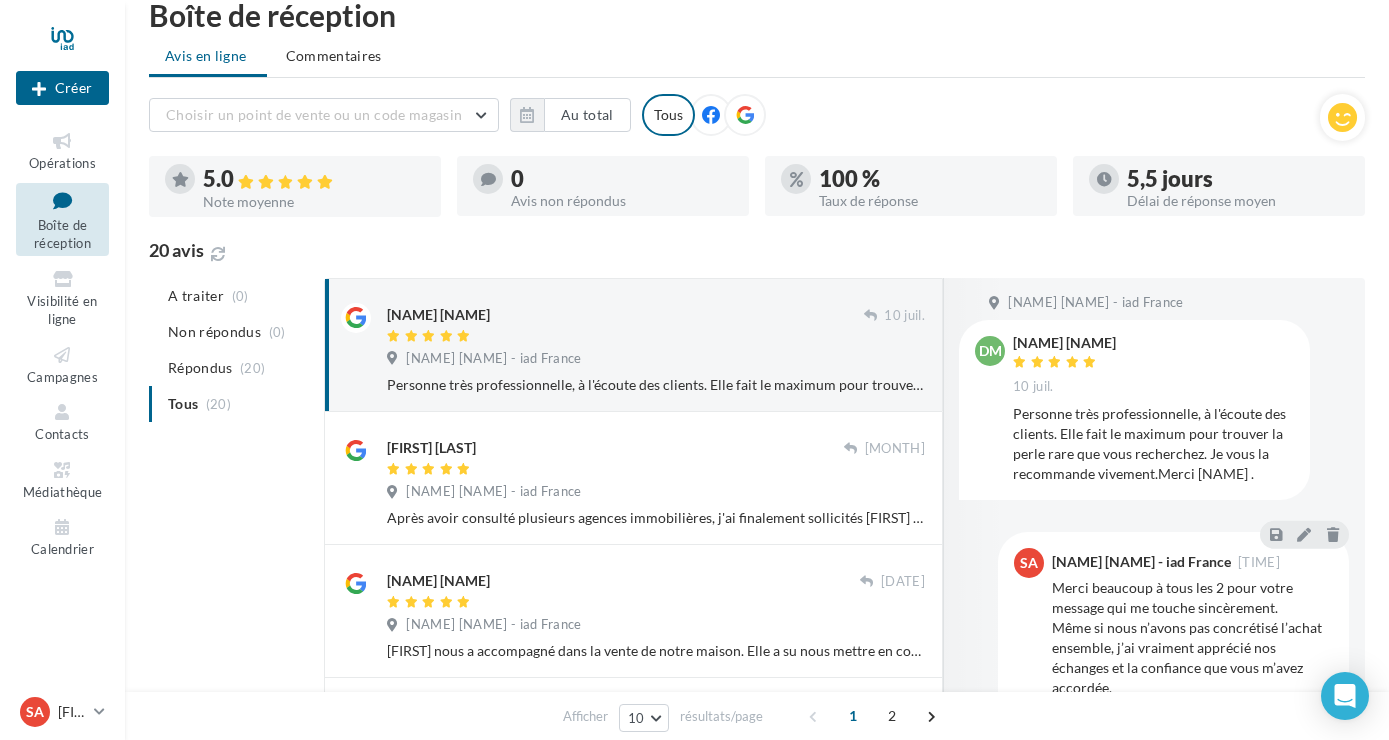 click on "[NAME] [NAME]" at bounding box center (438, 315) 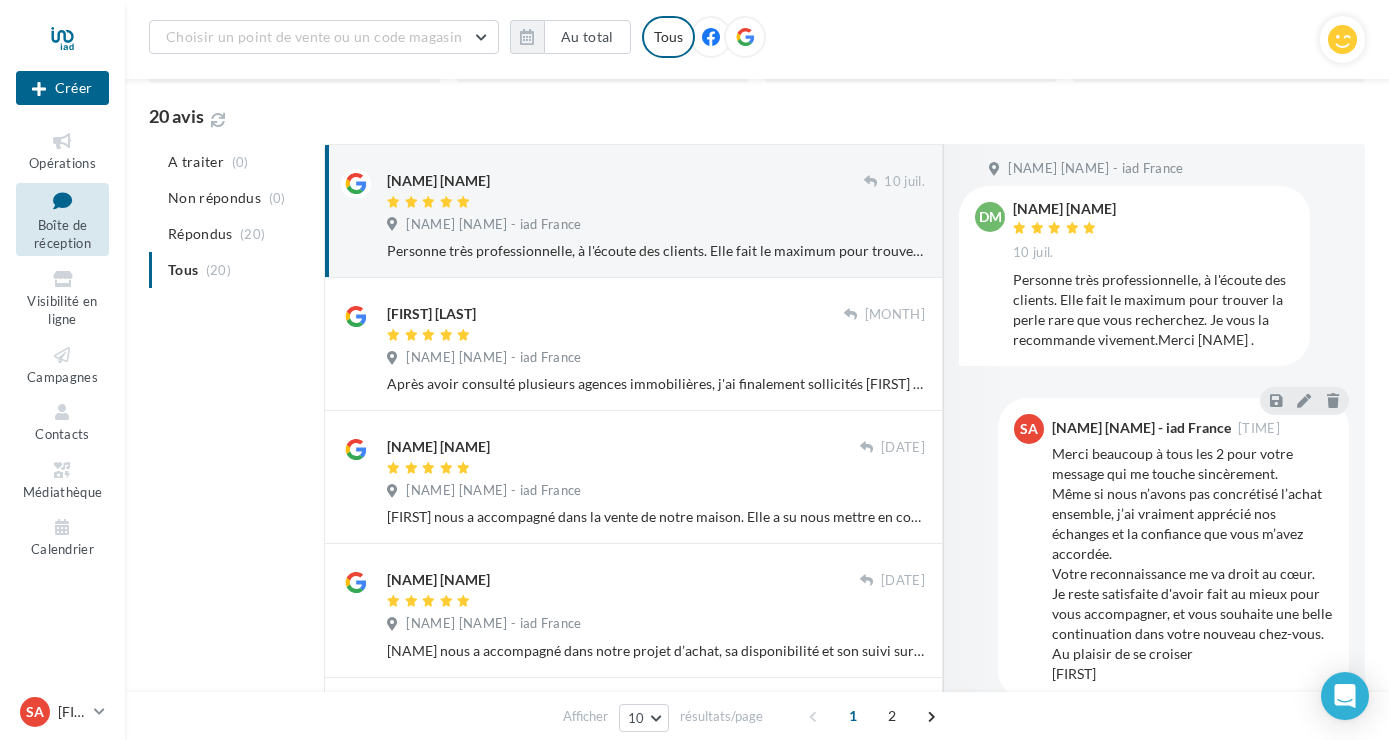 scroll, scrollTop: 160, scrollLeft: 0, axis: vertical 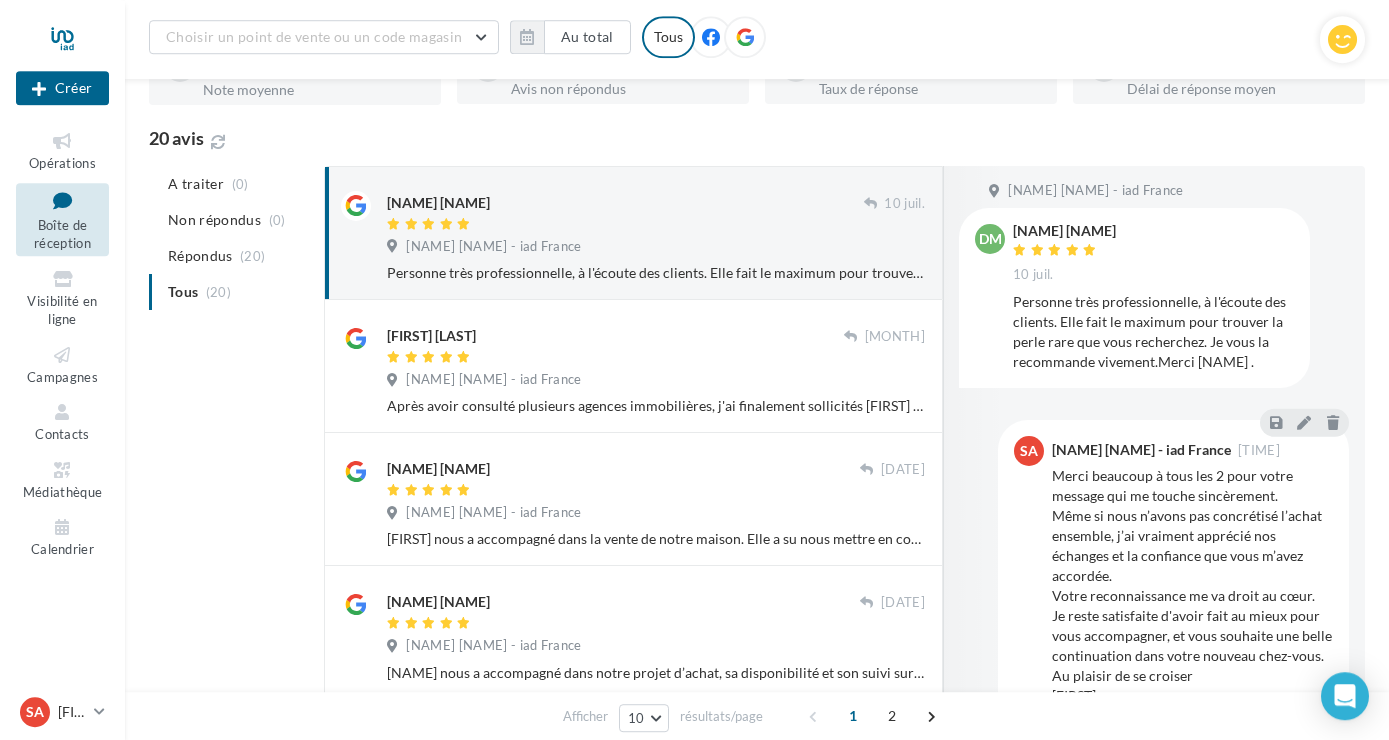 click on "DM
[FIRST] [LAST]
10 juil.
Personne très professionnelle, à l'écoute des clients. Elle fait le maximum pour trouver la perle rare que vous recherchez. Je vous la recommande vivement.Merci Sylvie ." at bounding box center (1134, 297) 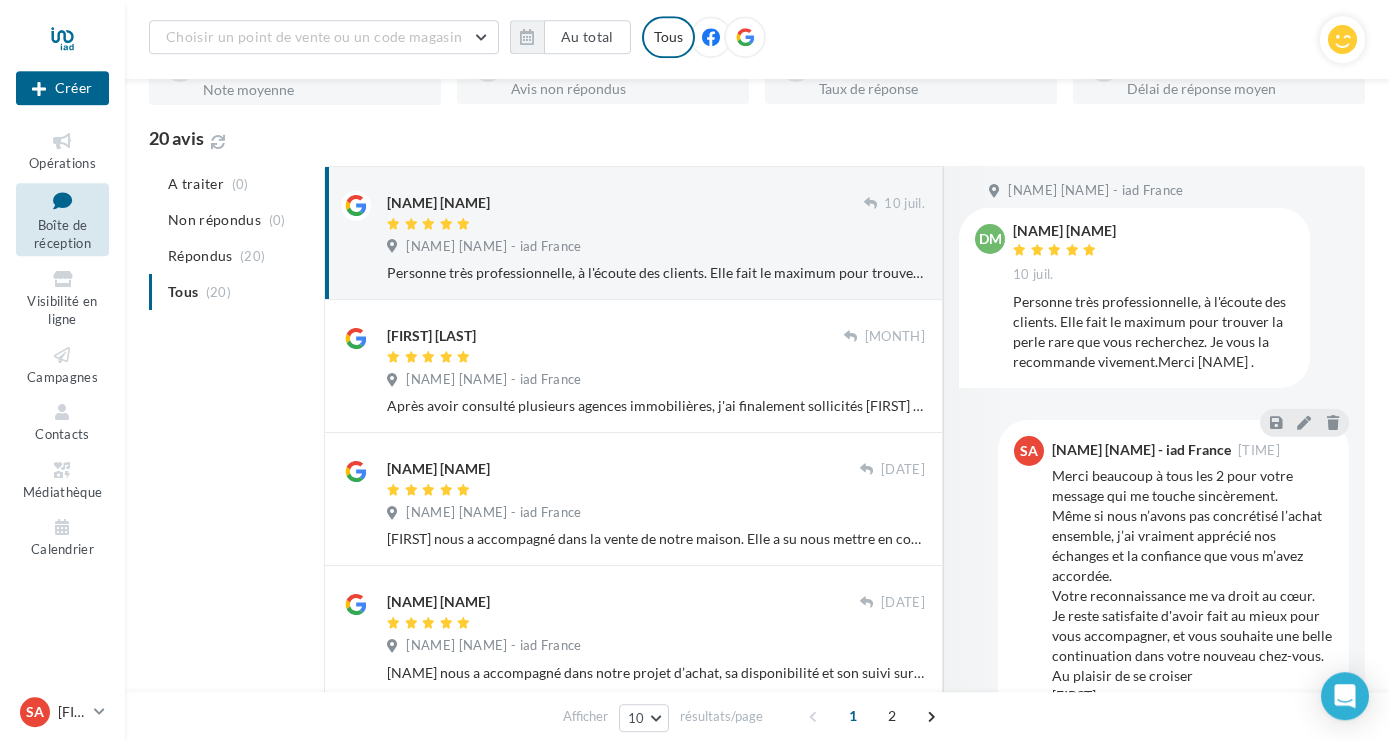 click on "[NAME] [NAME]" at bounding box center [625, 201] 